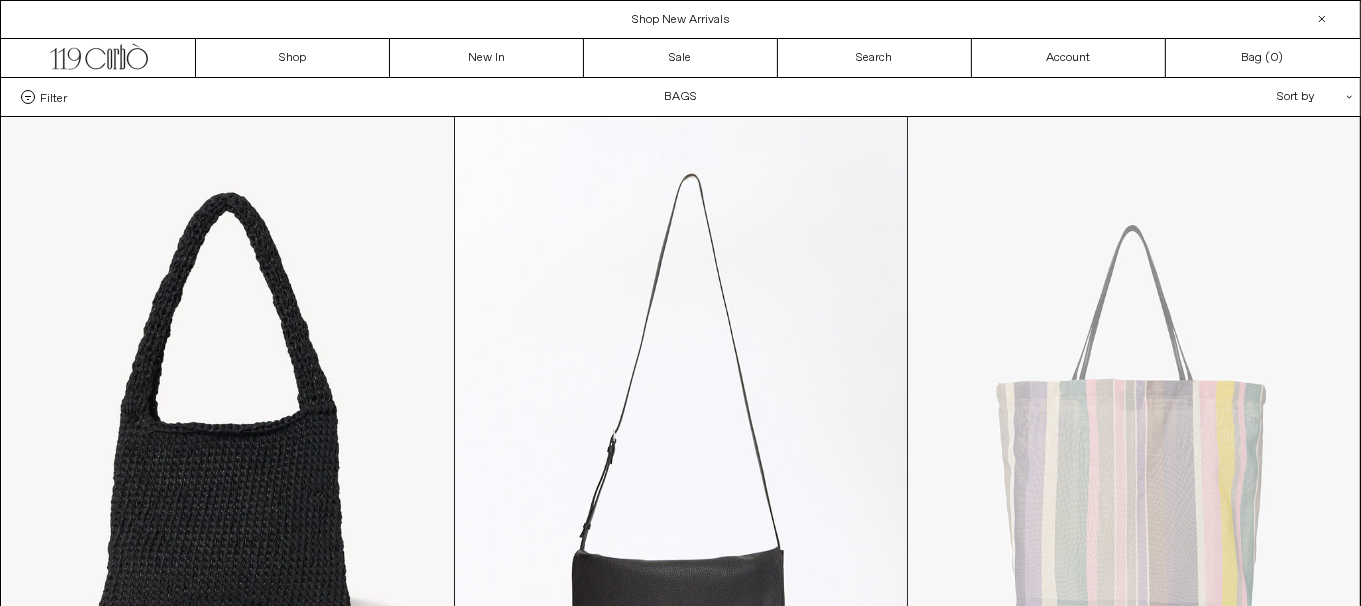 scroll, scrollTop: 0, scrollLeft: 0, axis: both 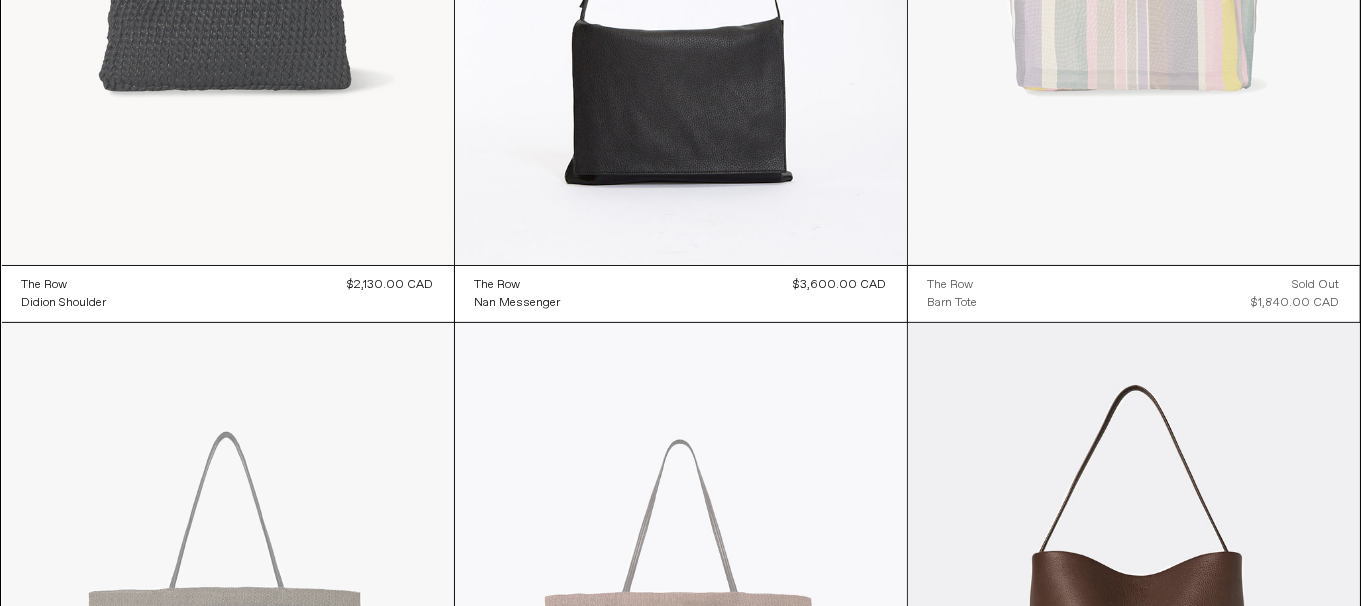 click at bounding box center (228, -74) 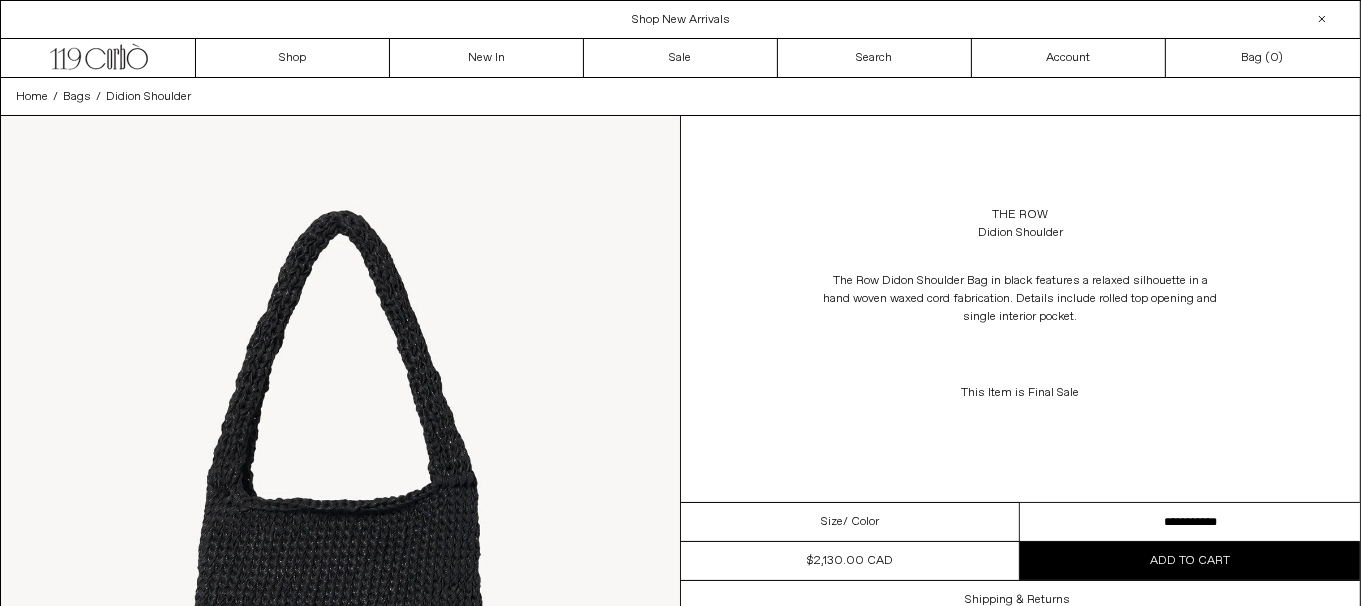 scroll, scrollTop: 0, scrollLeft: 0, axis: both 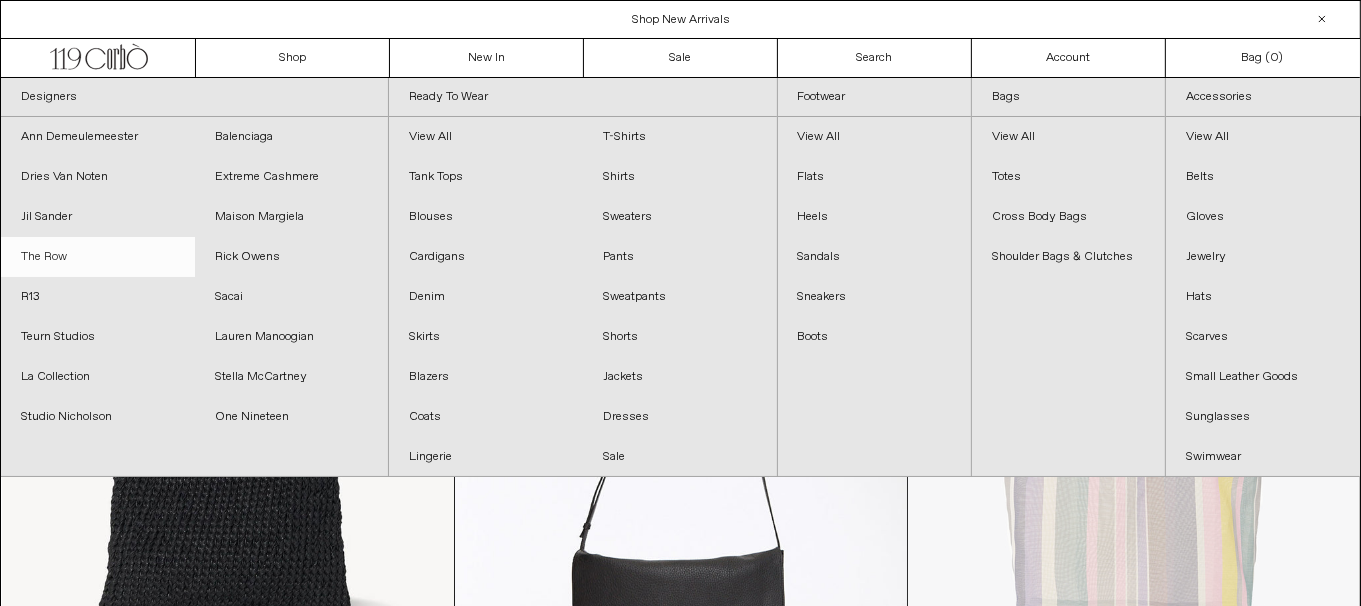 click on "The Row" at bounding box center [98, 257] 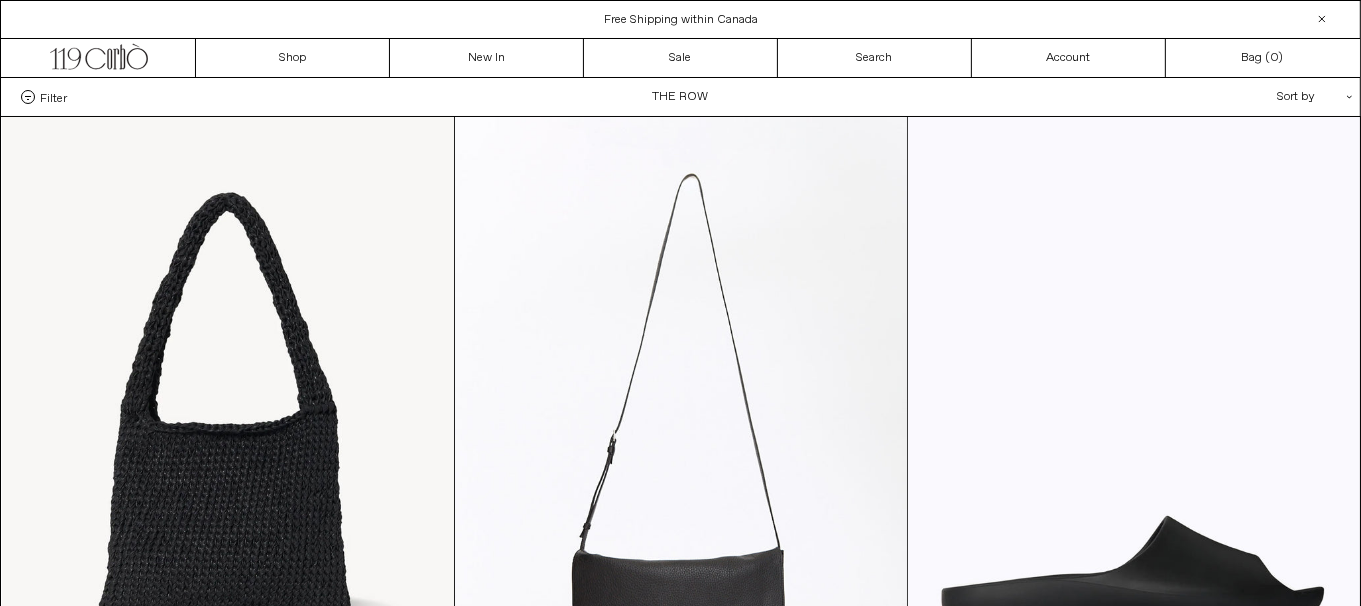 scroll, scrollTop: 0, scrollLeft: 0, axis: both 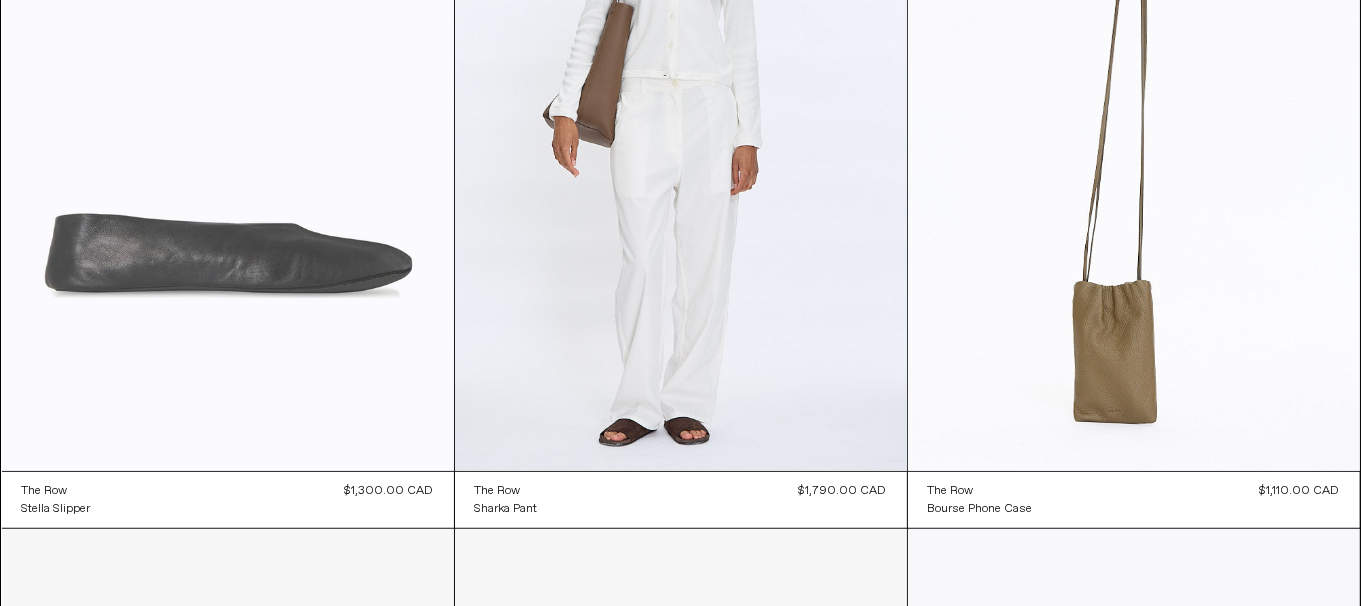 click at bounding box center (228, 132) 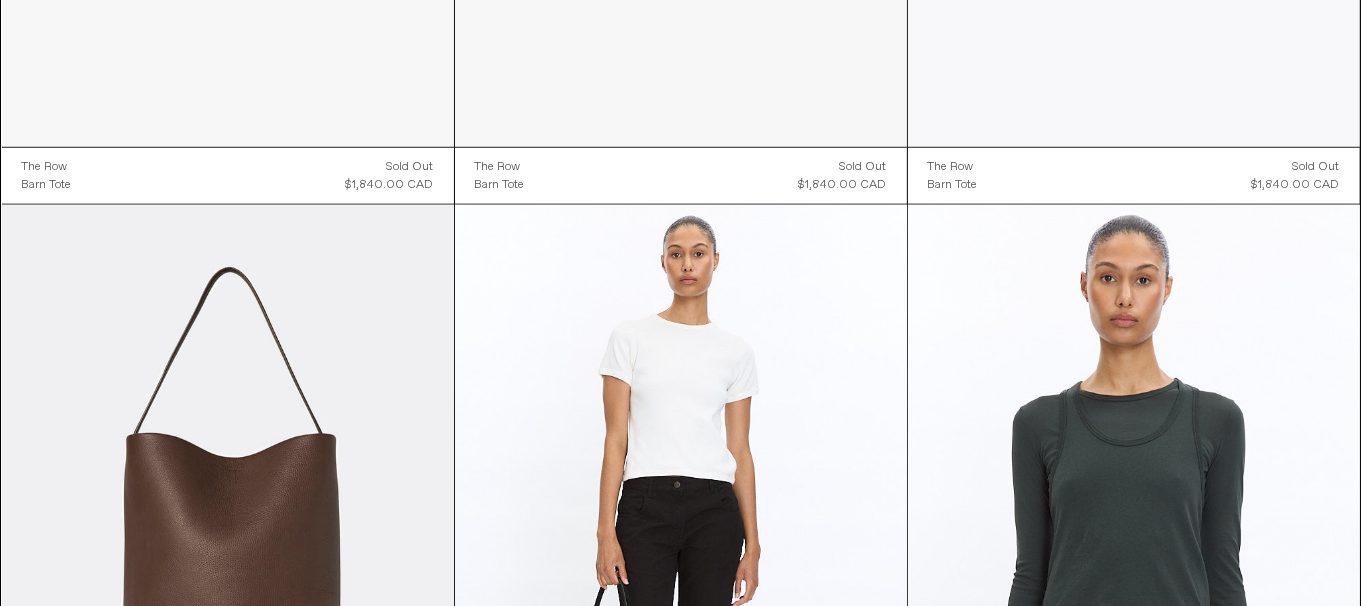 scroll, scrollTop: 0, scrollLeft: 0, axis: both 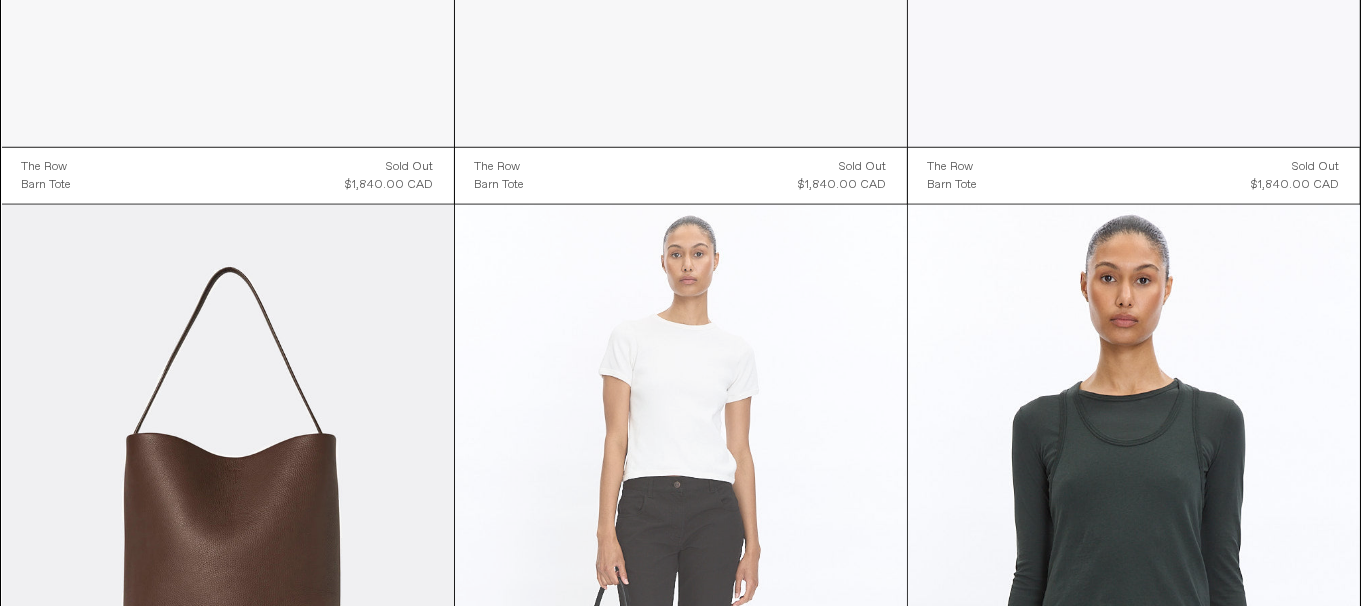 click at bounding box center (681, 544) 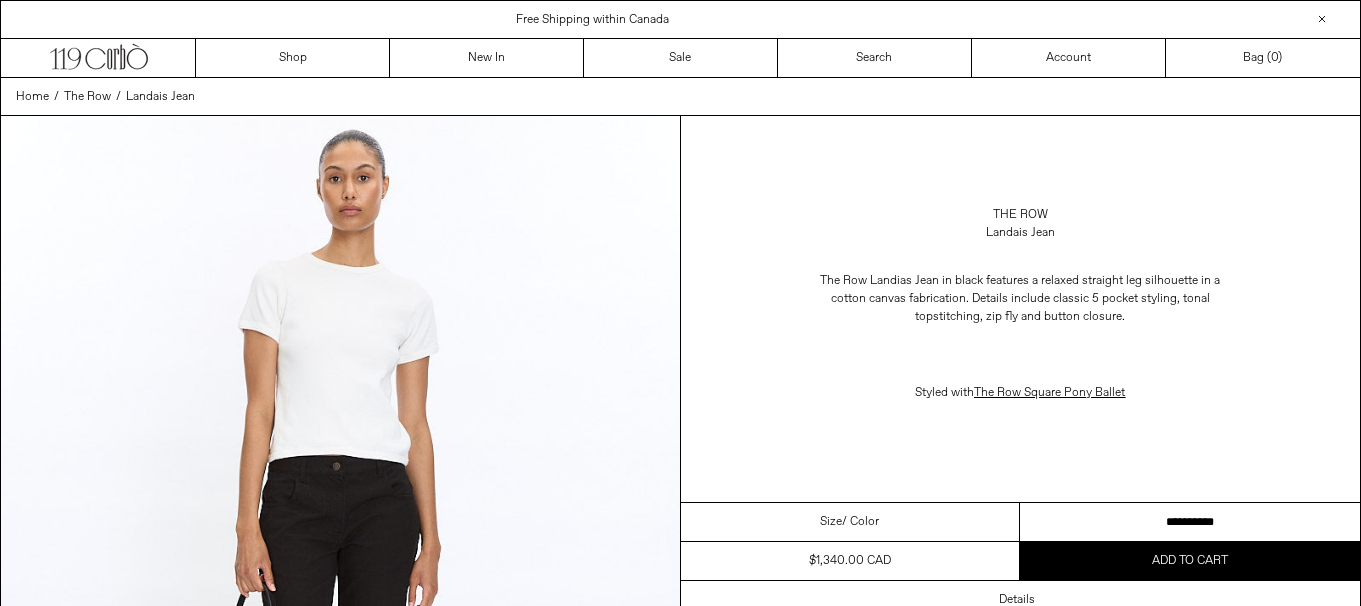 scroll, scrollTop: 0, scrollLeft: 0, axis: both 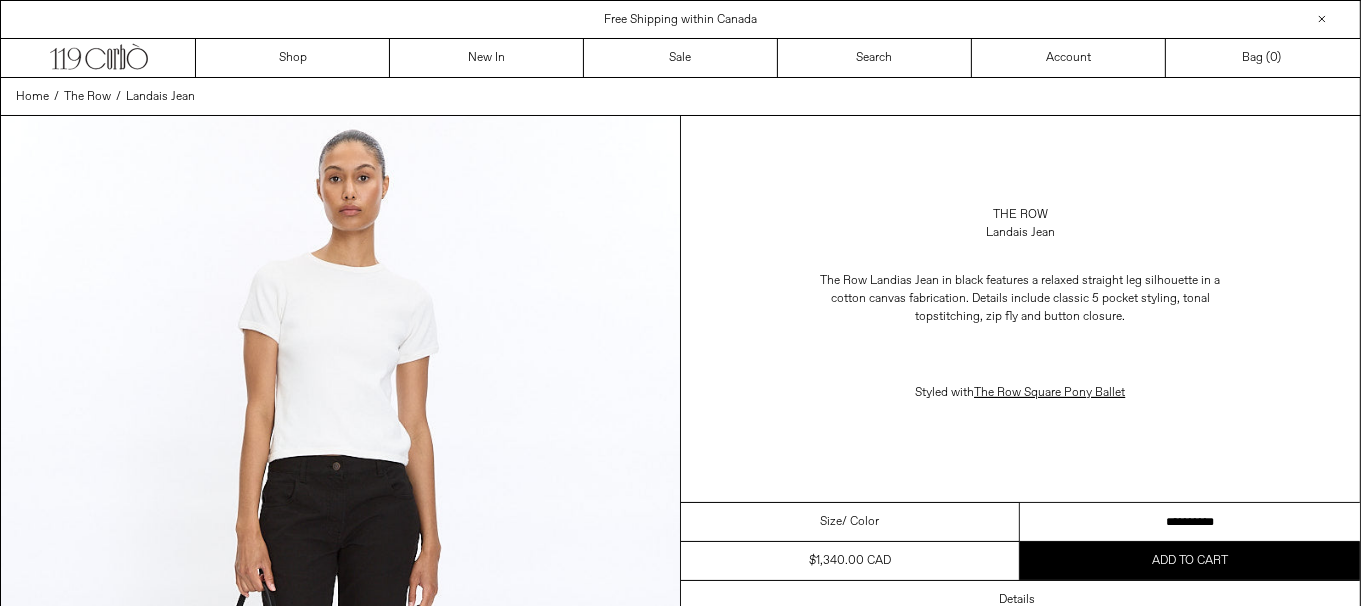 click on "**********" at bounding box center (1190, 522) 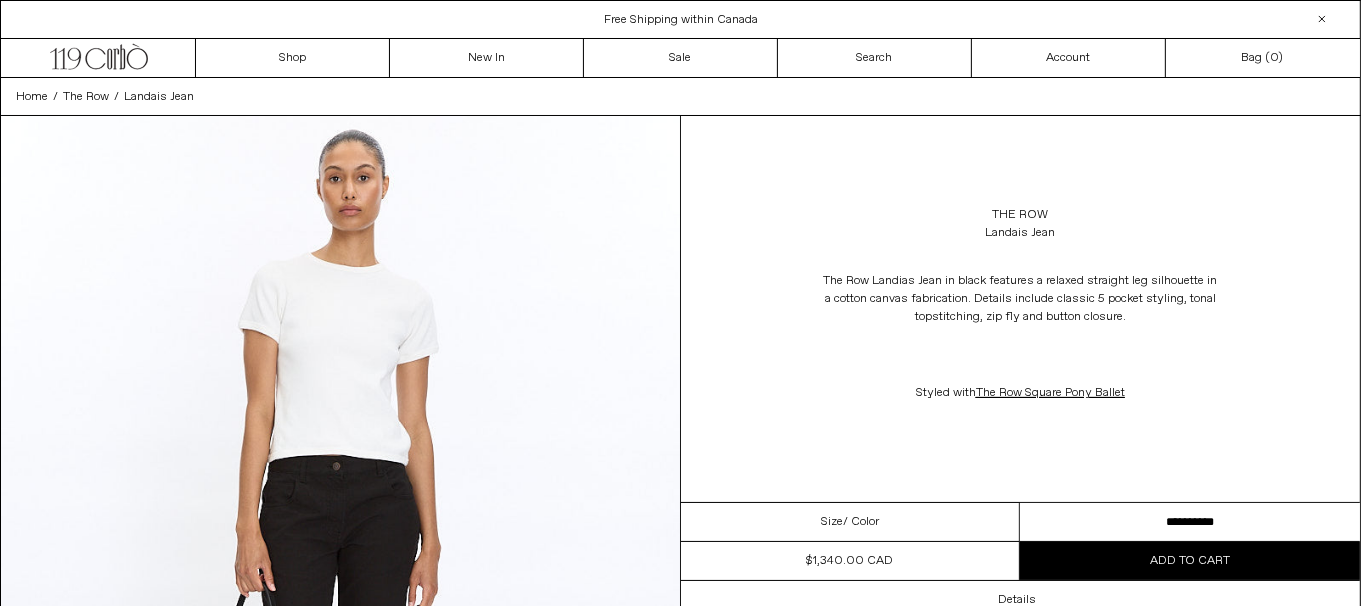 scroll, scrollTop: 0, scrollLeft: 0, axis: both 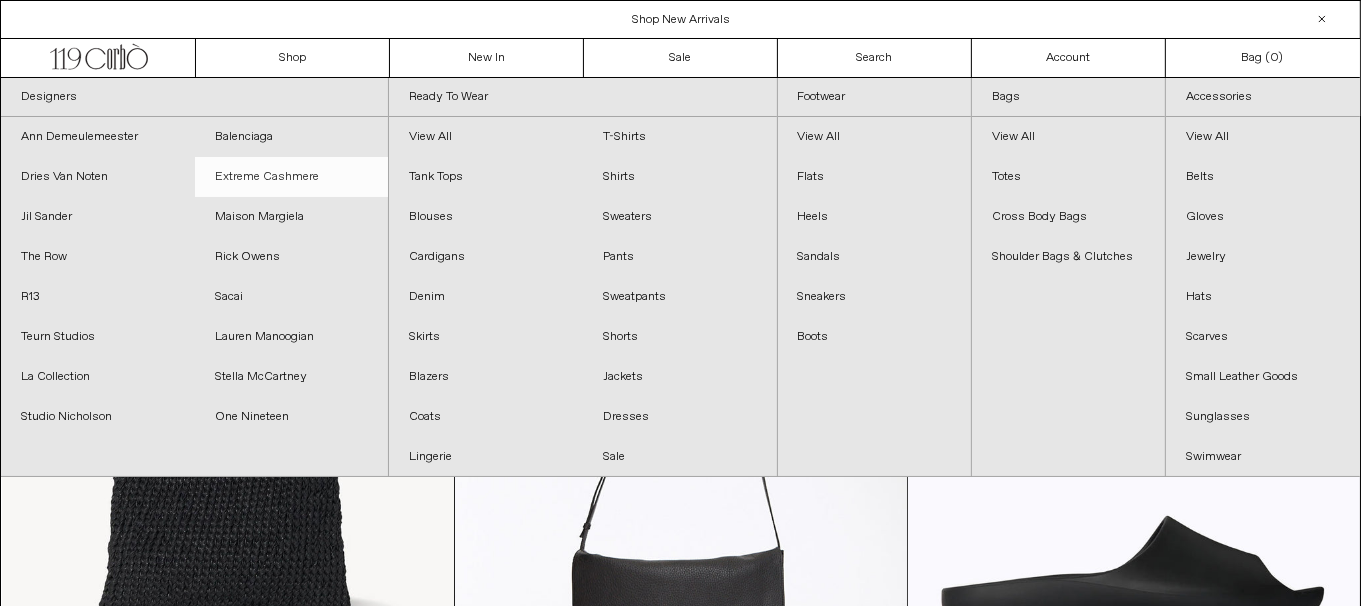 click on "Extreme Cashmere" at bounding box center [292, 177] 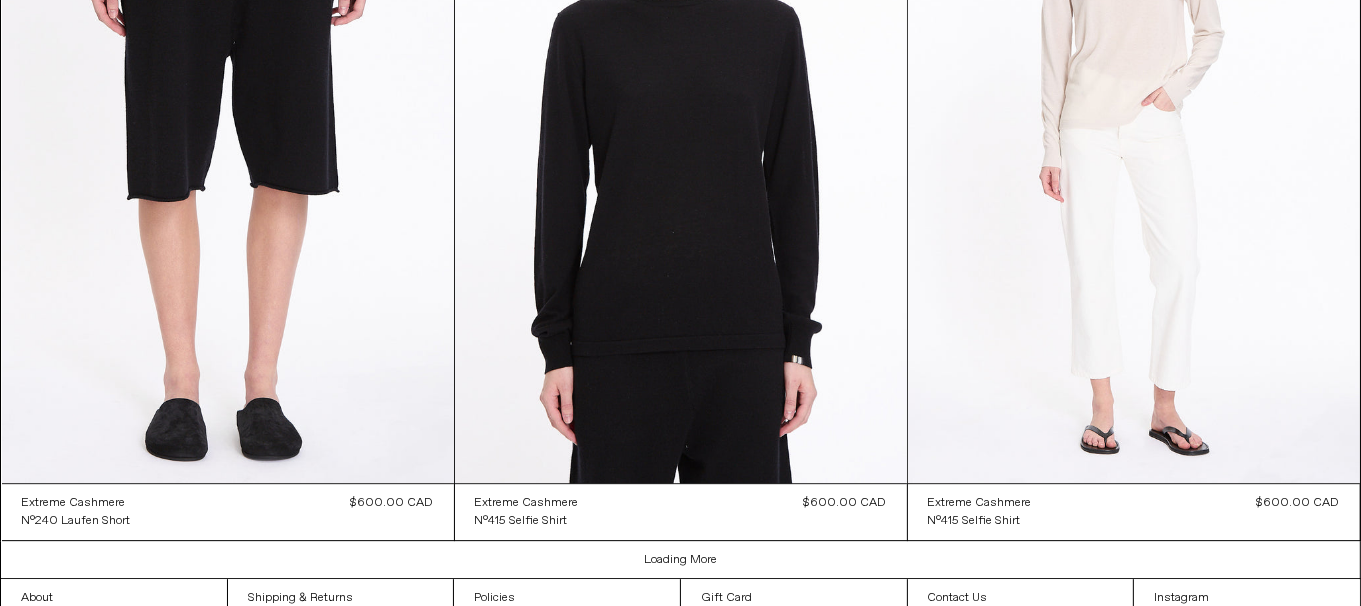 scroll, scrollTop: 5515, scrollLeft: 0, axis: vertical 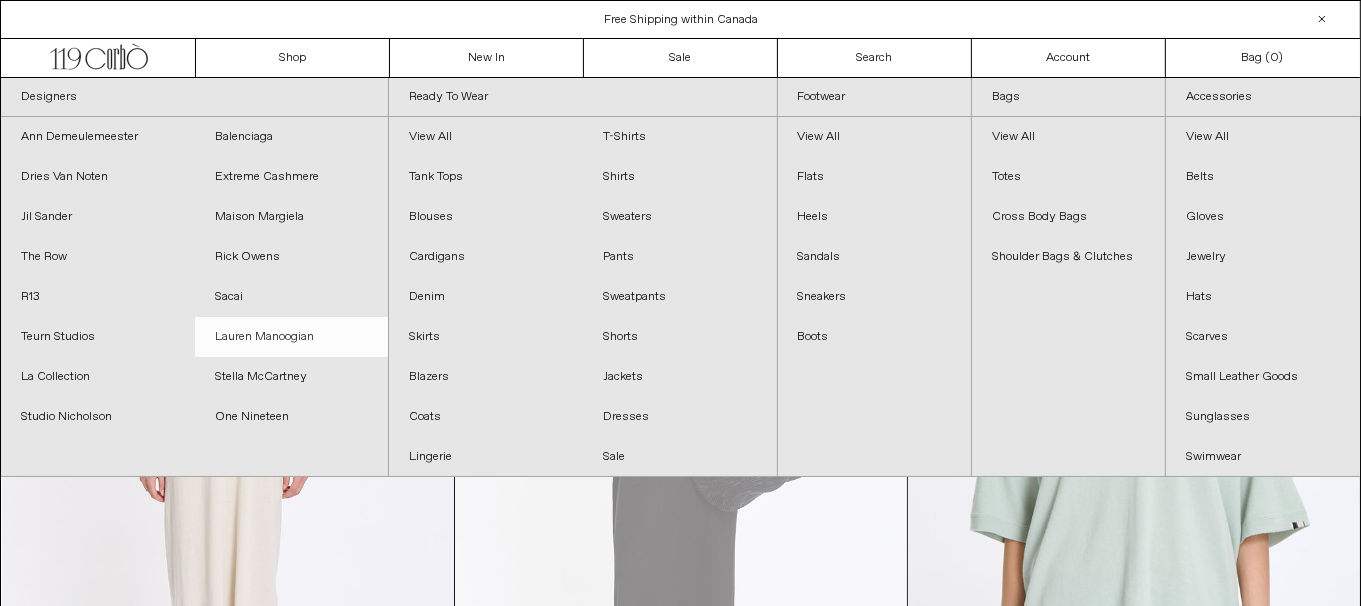 click on "Lauren Manoogian" at bounding box center (292, 337) 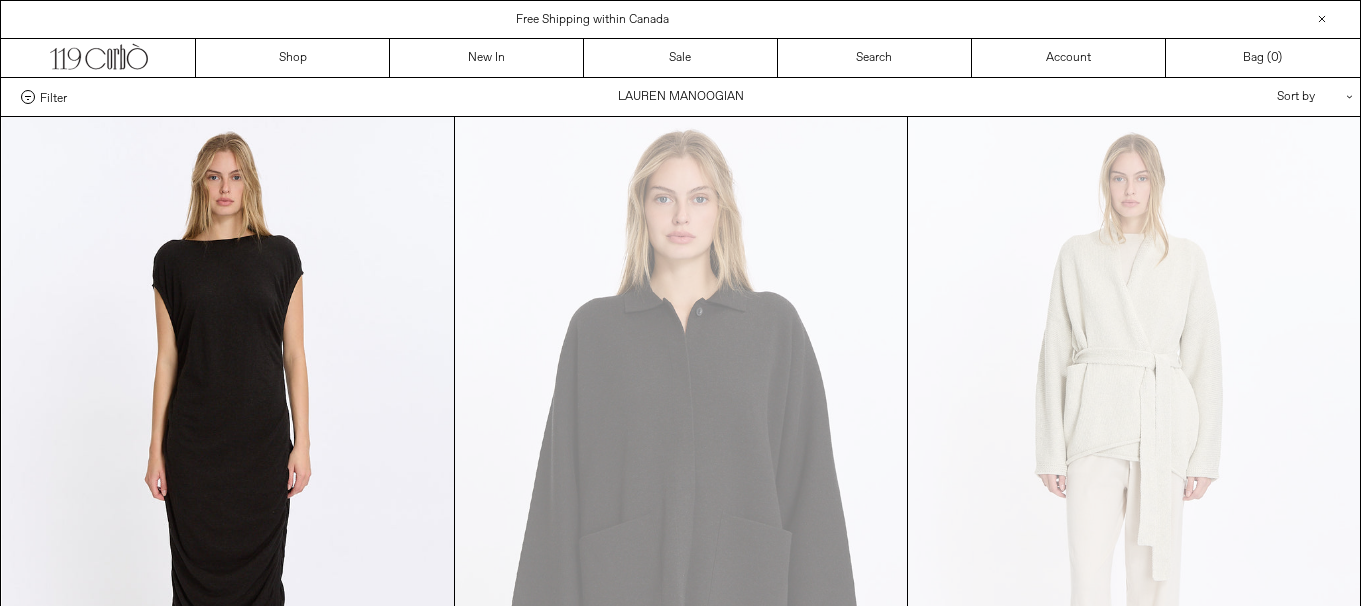 scroll, scrollTop: 0, scrollLeft: 0, axis: both 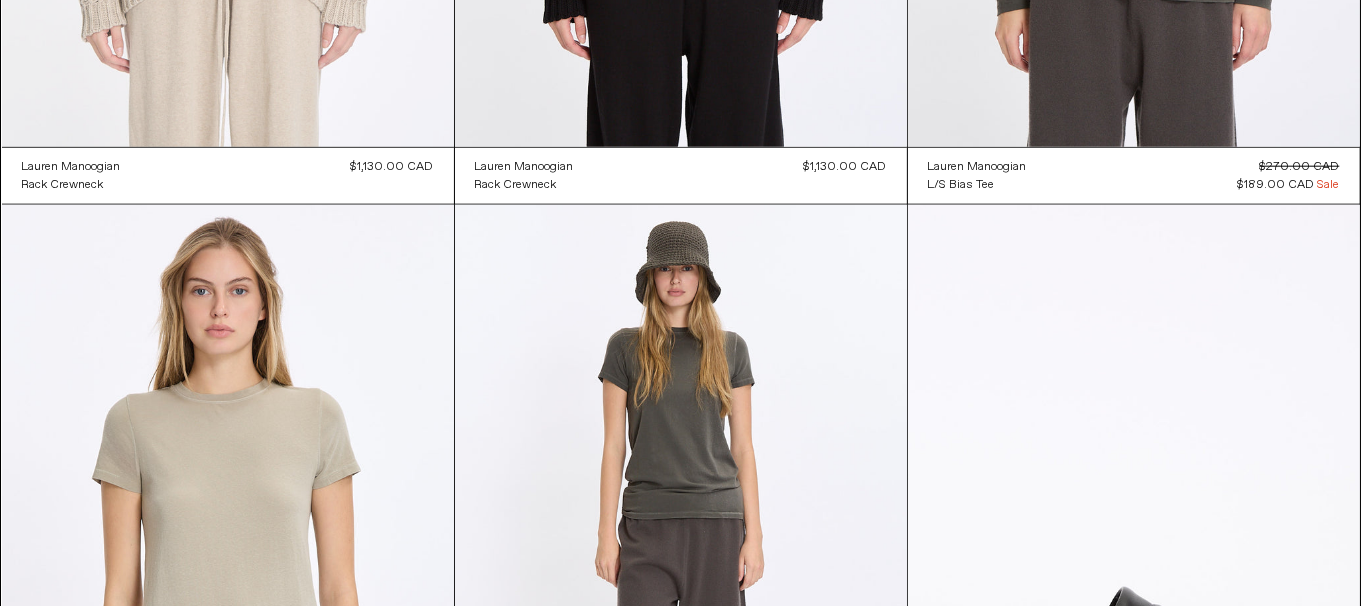 click at bounding box center (228, -192) 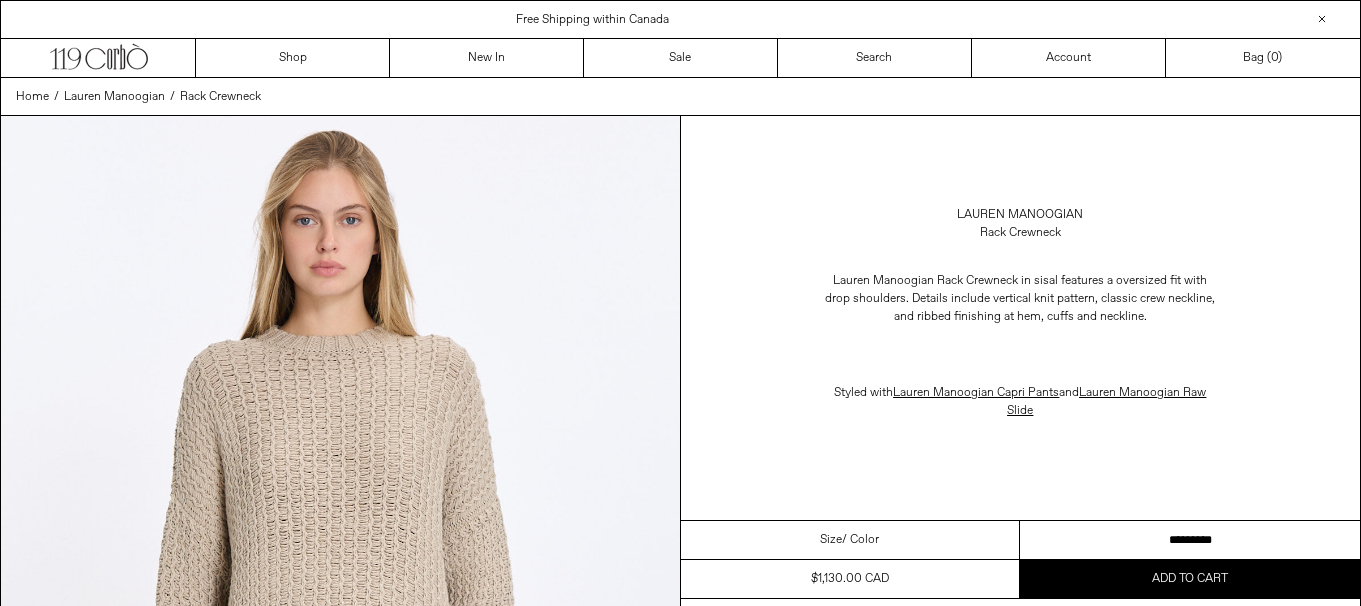scroll, scrollTop: 0, scrollLeft: 0, axis: both 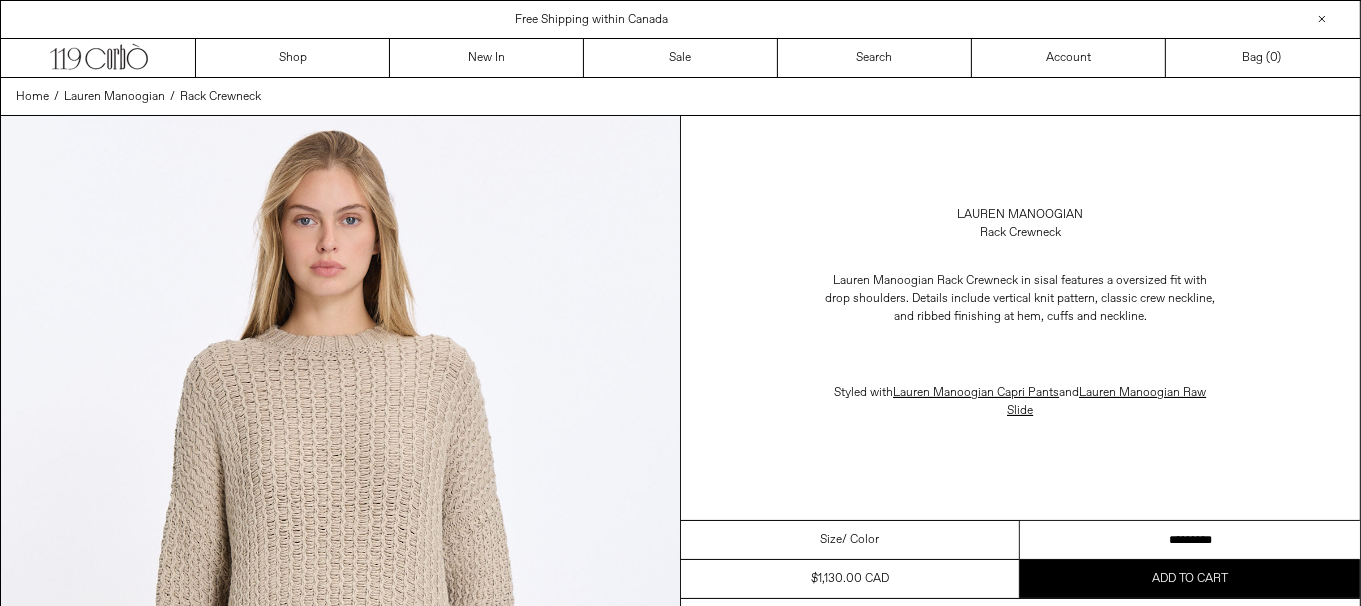 drag, startPoint x: 0, startPoint y: 0, endPoint x: 1134, endPoint y: 544, distance: 1257.7329 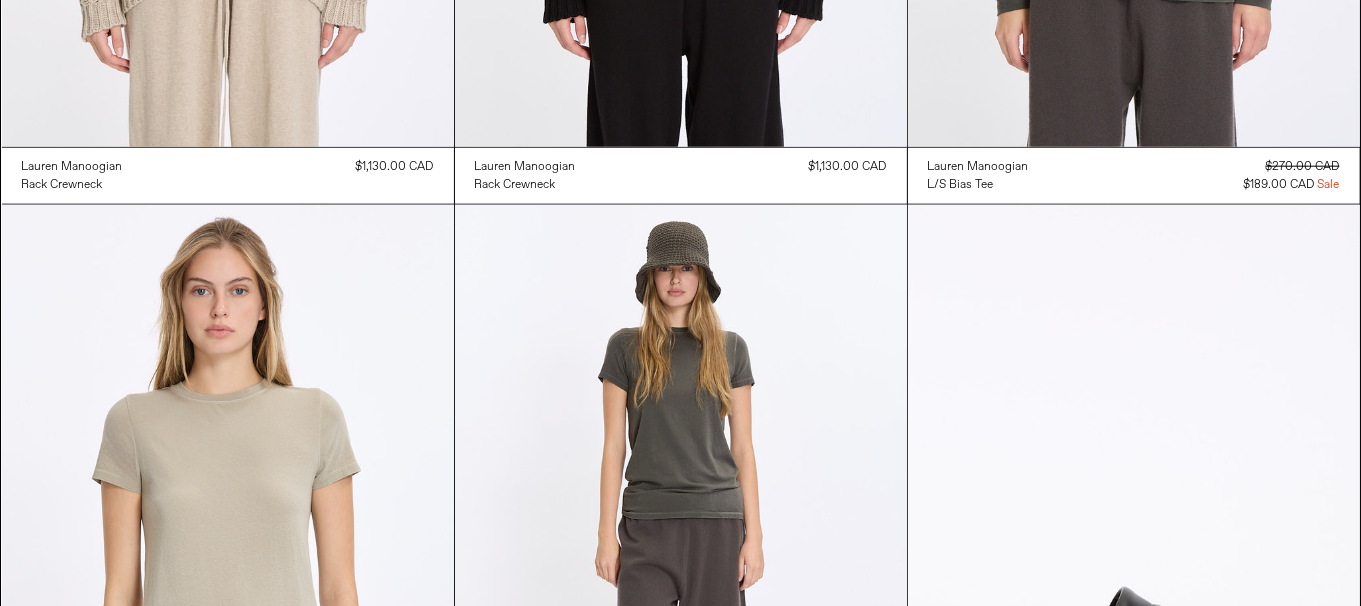 scroll, scrollTop: 2120, scrollLeft: 0, axis: vertical 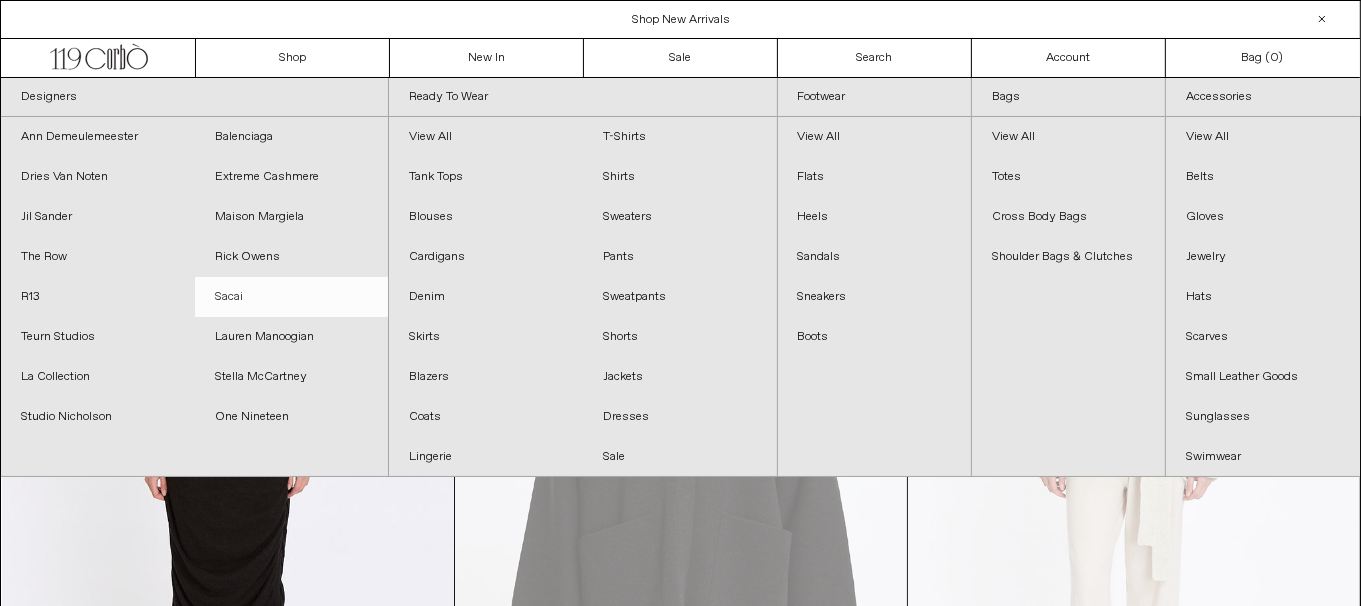 click on "Sacai" at bounding box center (292, 297) 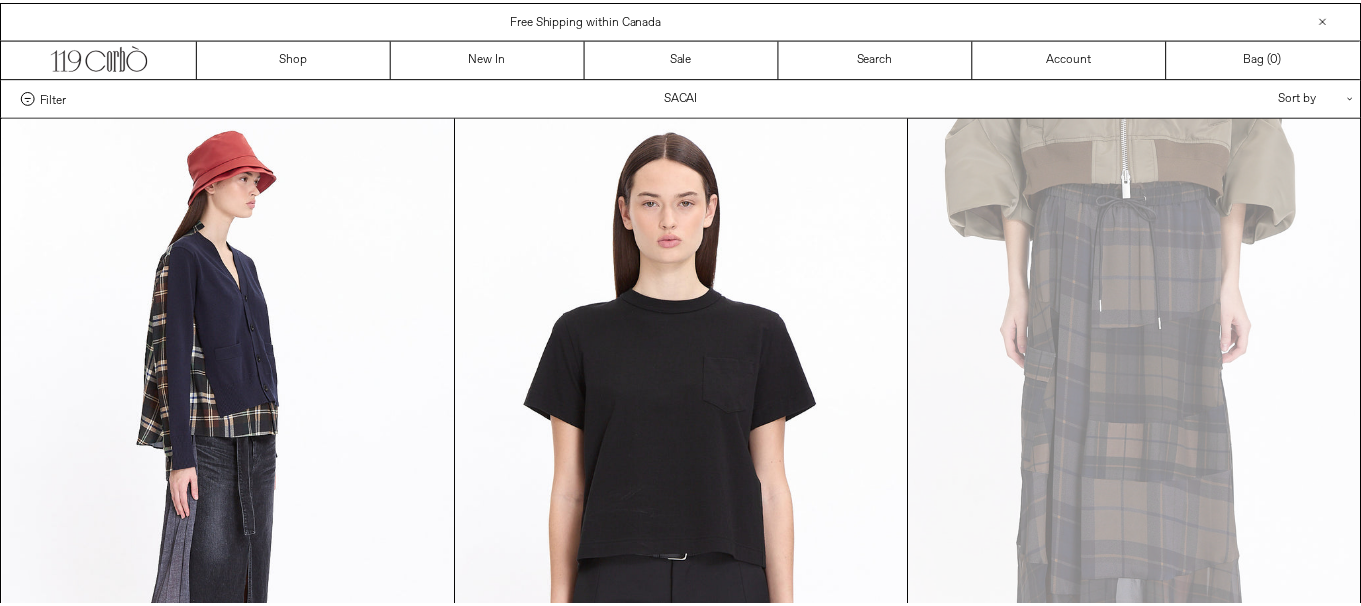 scroll, scrollTop: 0, scrollLeft: 0, axis: both 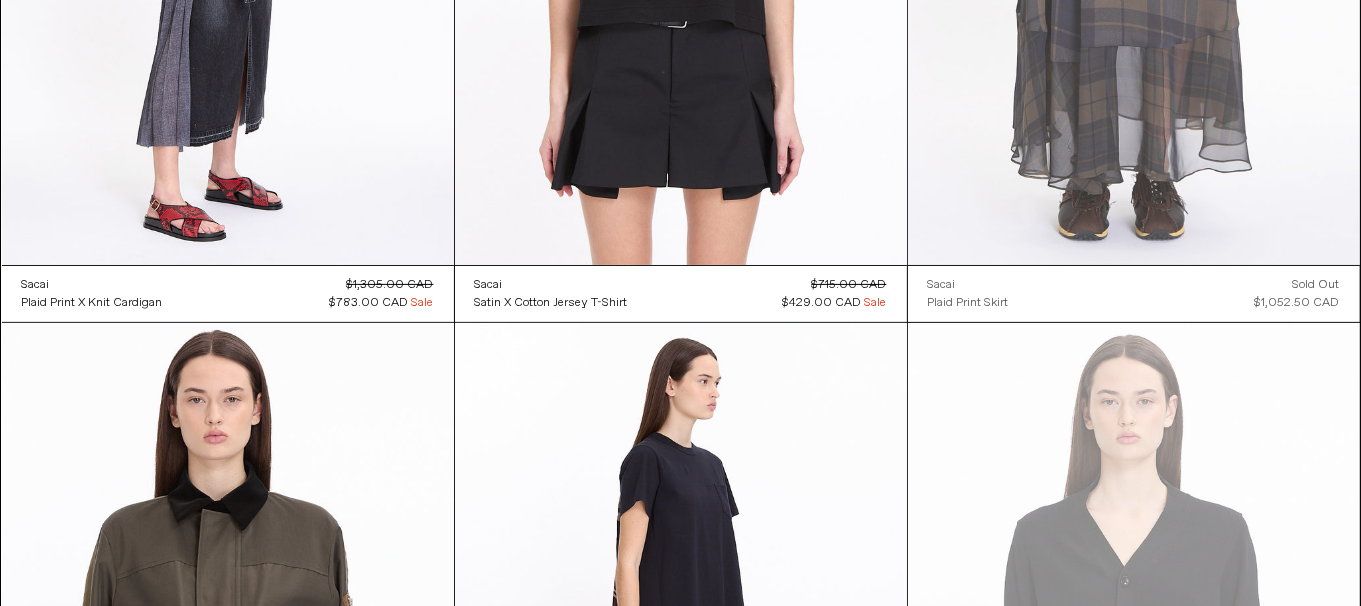 click at bounding box center (1134, -74) 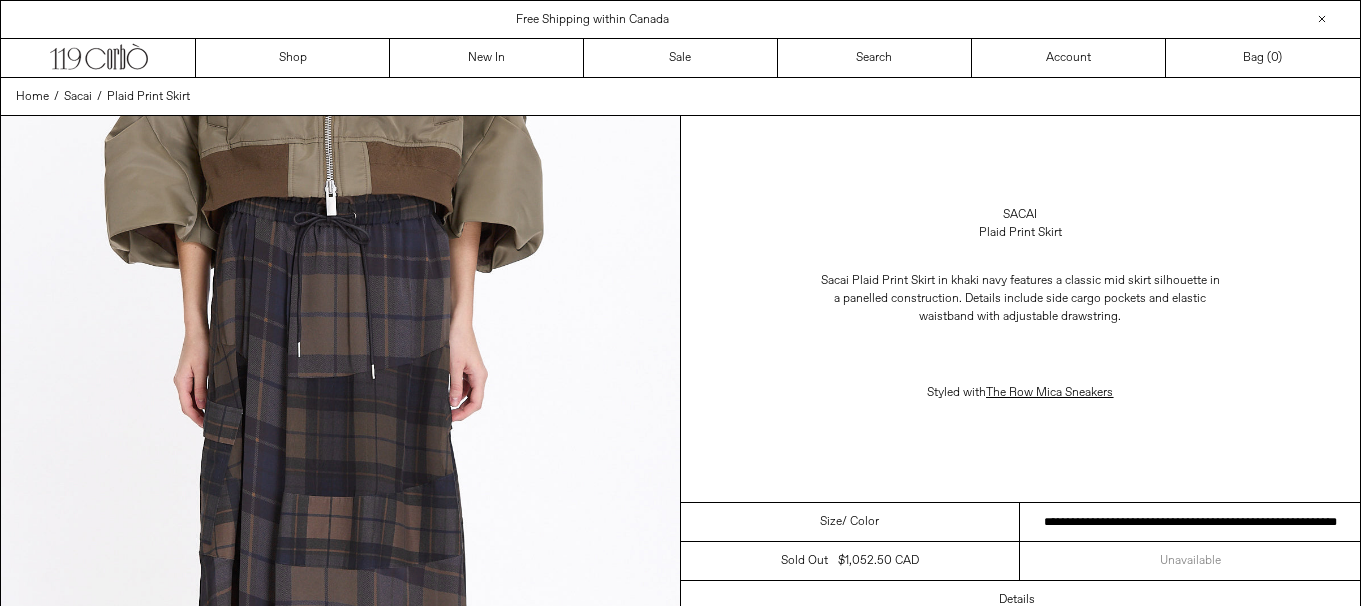 scroll, scrollTop: 0, scrollLeft: 0, axis: both 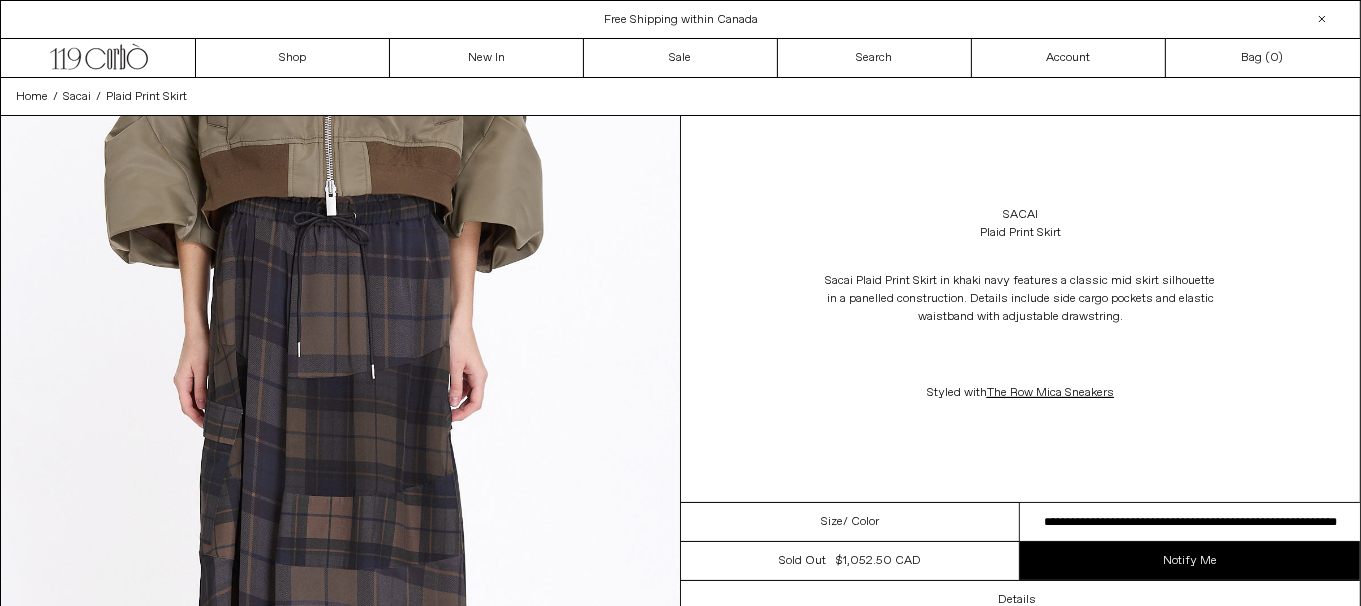 click on "**********" at bounding box center [1190, 522] 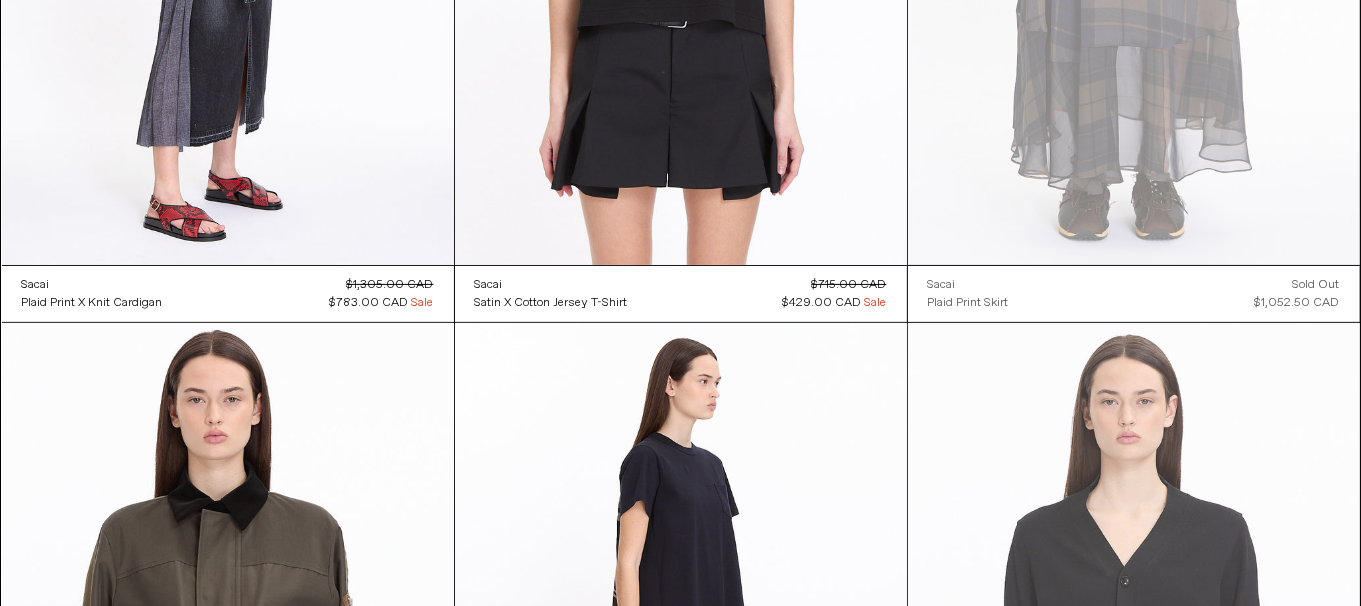 scroll, scrollTop: 0, scrollLeft: 0, axis: both 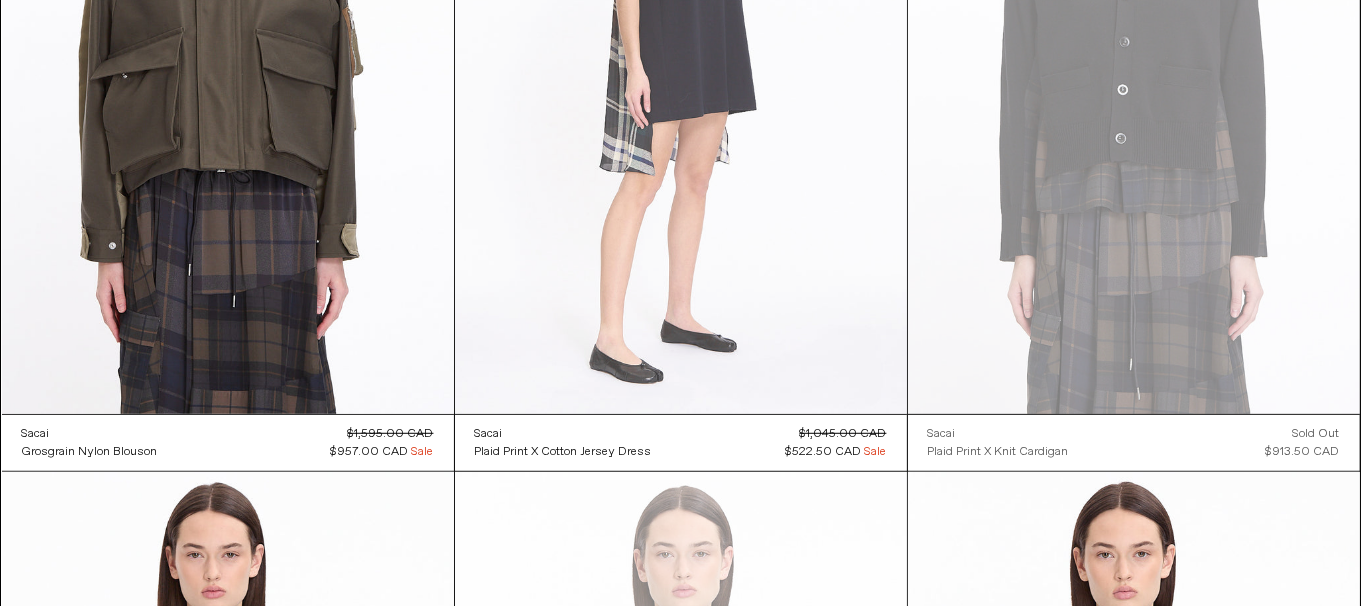 click at bounding box center [681, 75] 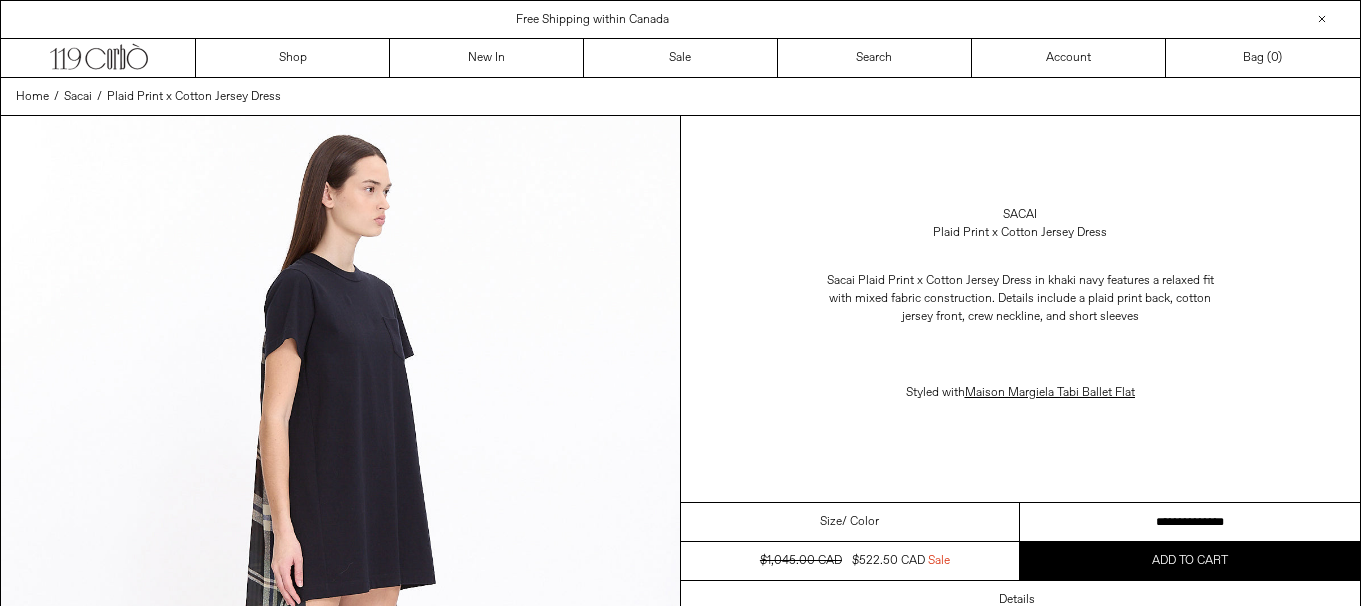 scroll, scrollTop: 0, scrollLeft: 0, axis: both 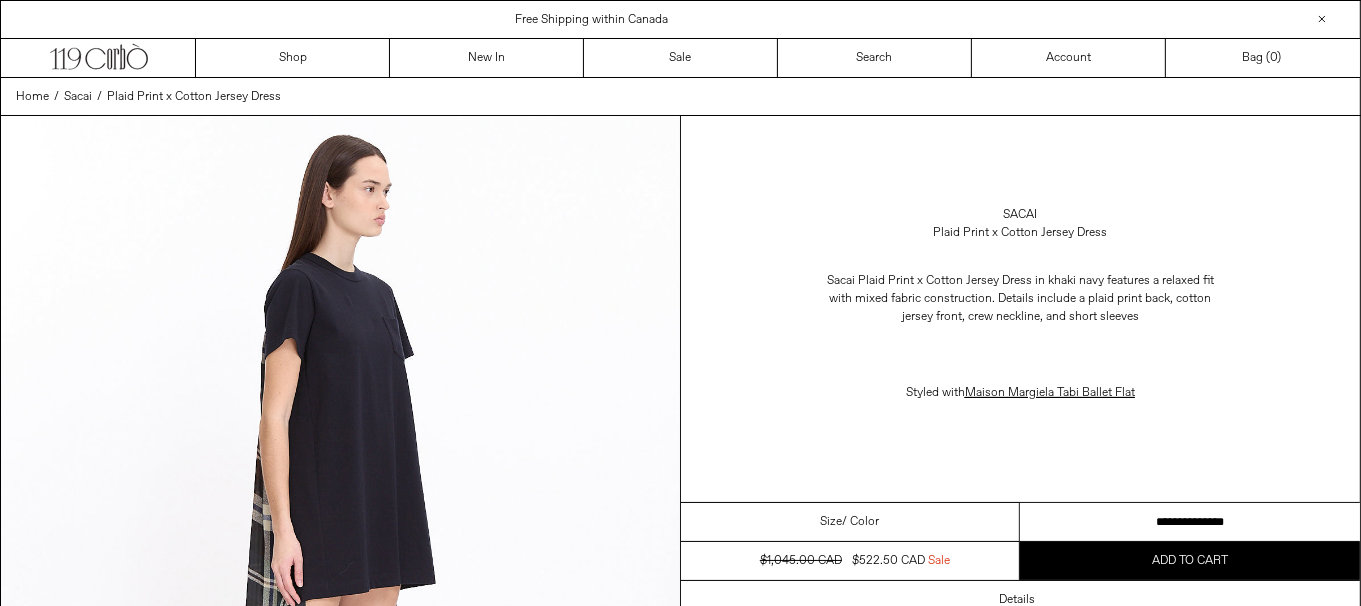 drag, startPoint x: 0, startPoint y: 0, endPoint x: 1154, endPoint y: 515, distance: 1263.7013 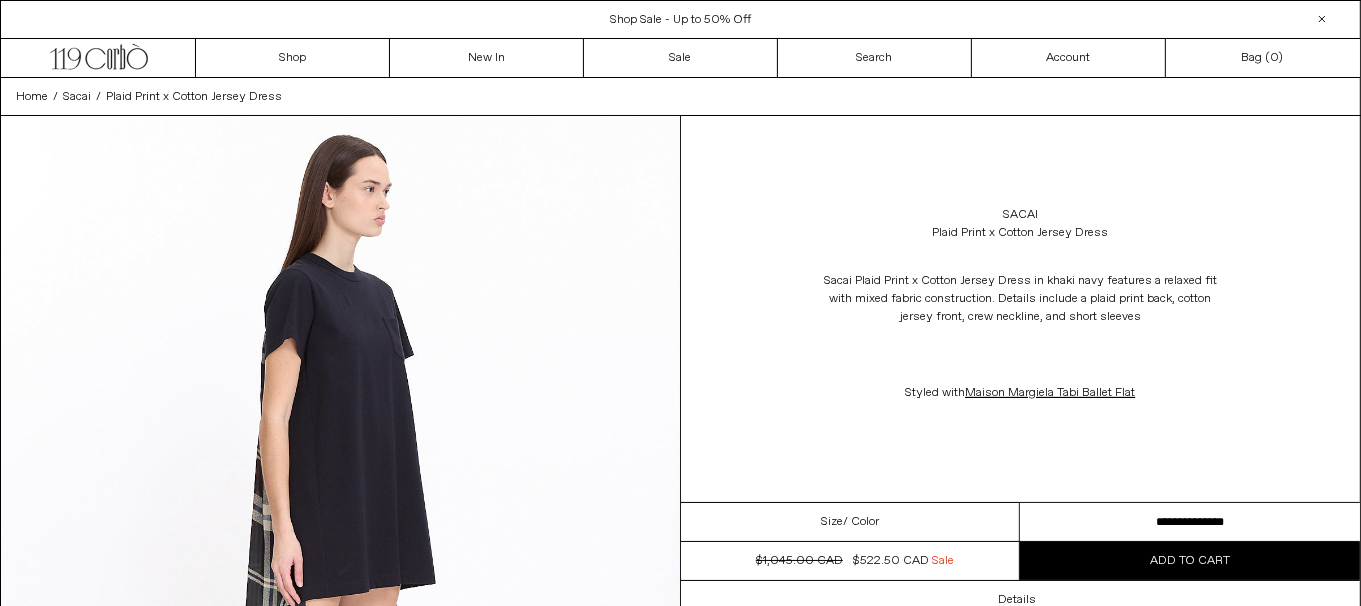 scroll, scrollTop: 0, scrollLeft: 0, axis: both 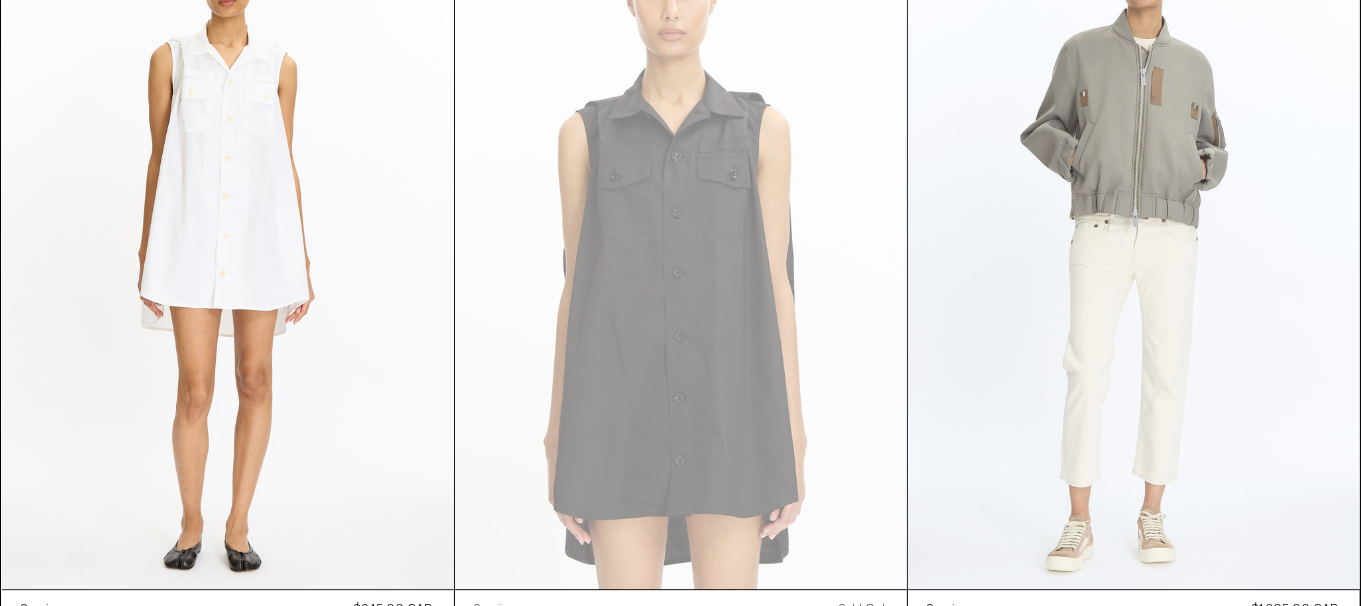 click at bounding box center [1134, 250] 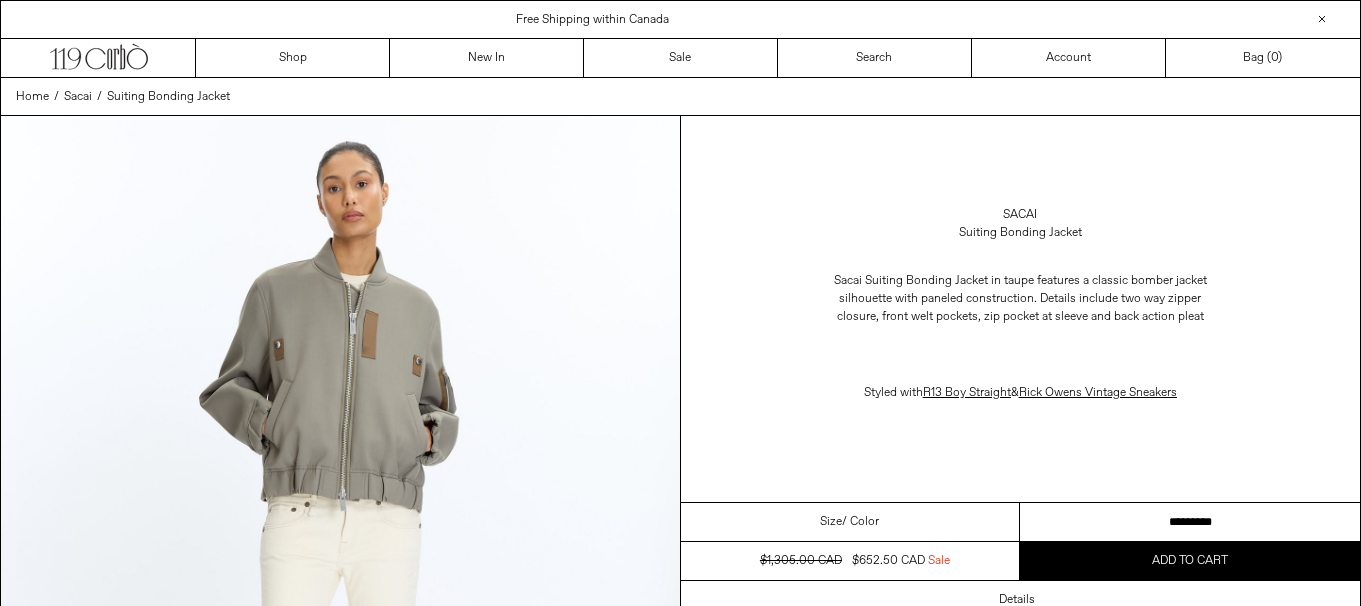 scroll, scrollTop: 0, scrollLeft: 0, axis: both 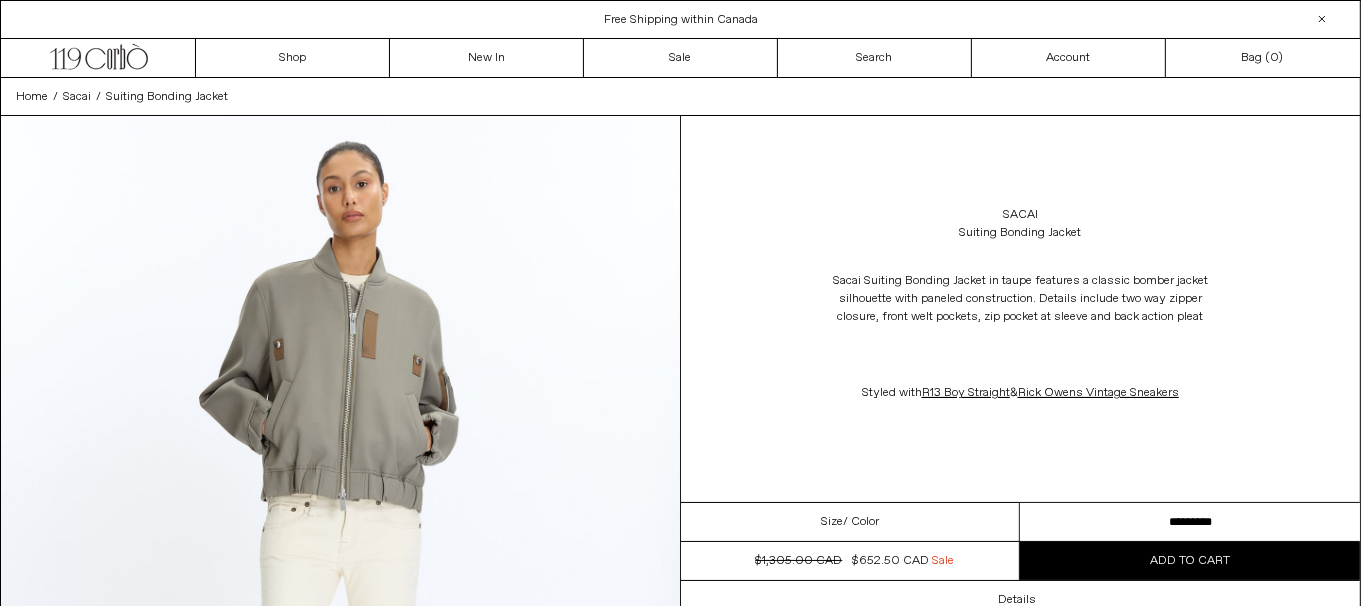 click on "*********
*********
*********" at bounding box center (1190, 522) 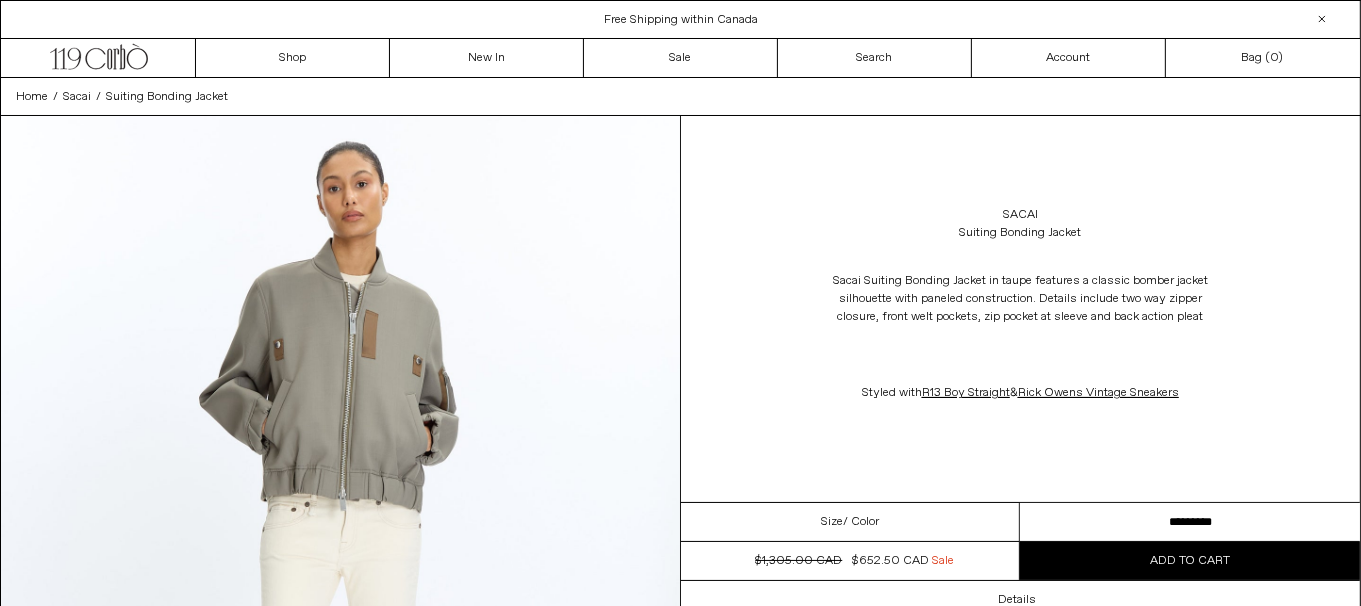 scroll, scrollTop: 0, scrollLeft: 0, axis: both 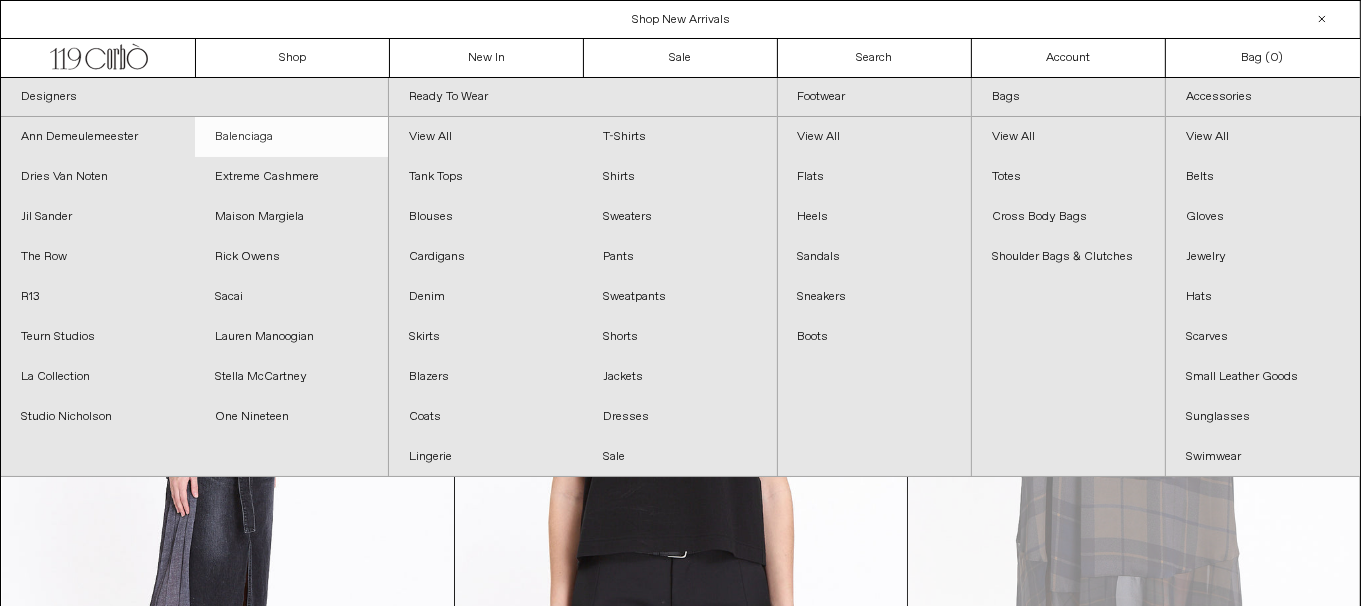 click on "Balenciaga" at bounding box center [292, 137] 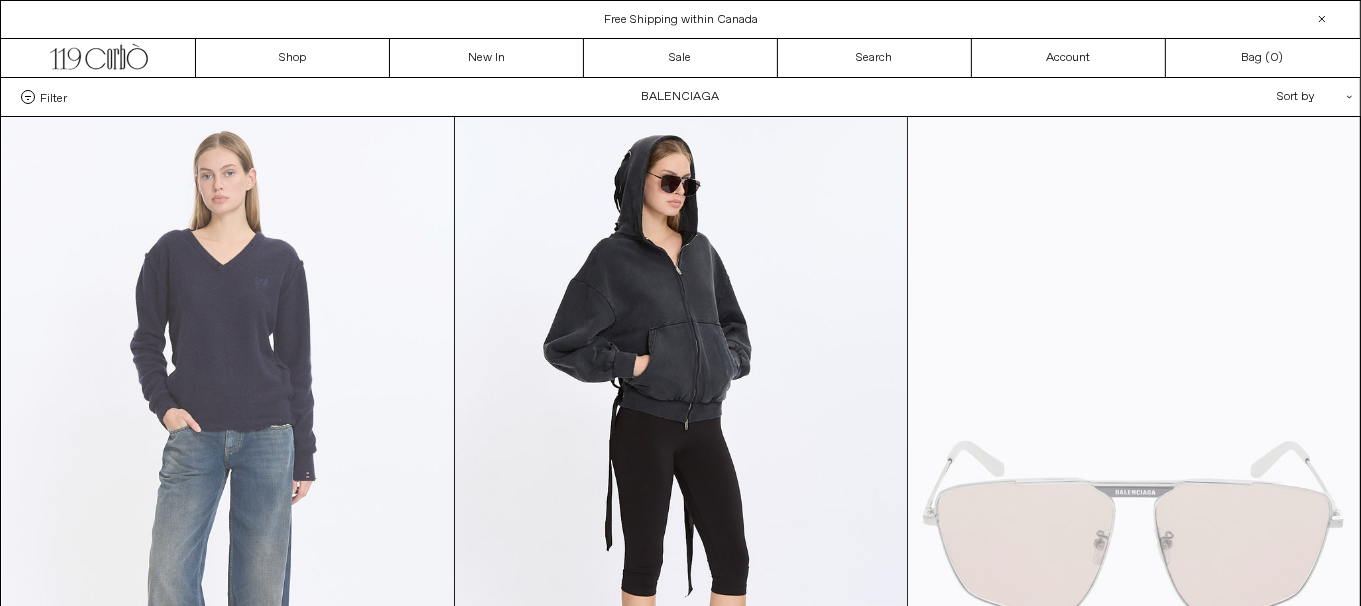 scroll, scrollTop: 0, scrollLeft: 0, axis: both 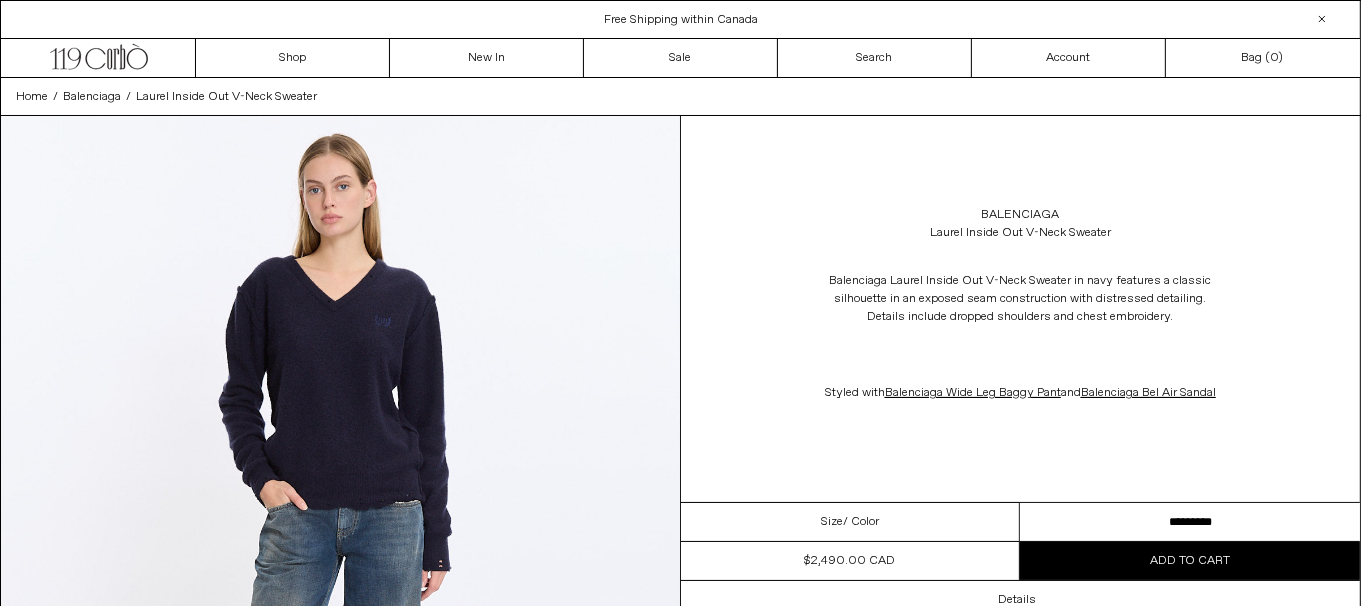 click on "*********
********
********" at bounding box center (1190, 522) 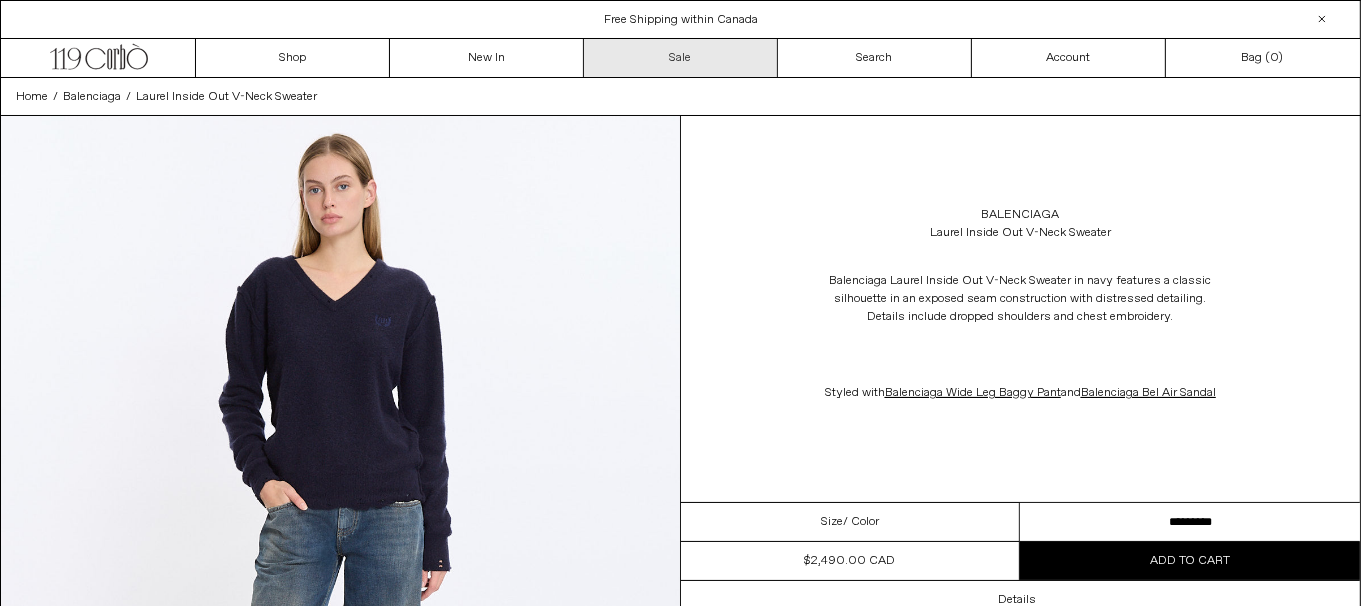 scroll, scrollTop: 0, scrollLeft: 0, axis: both 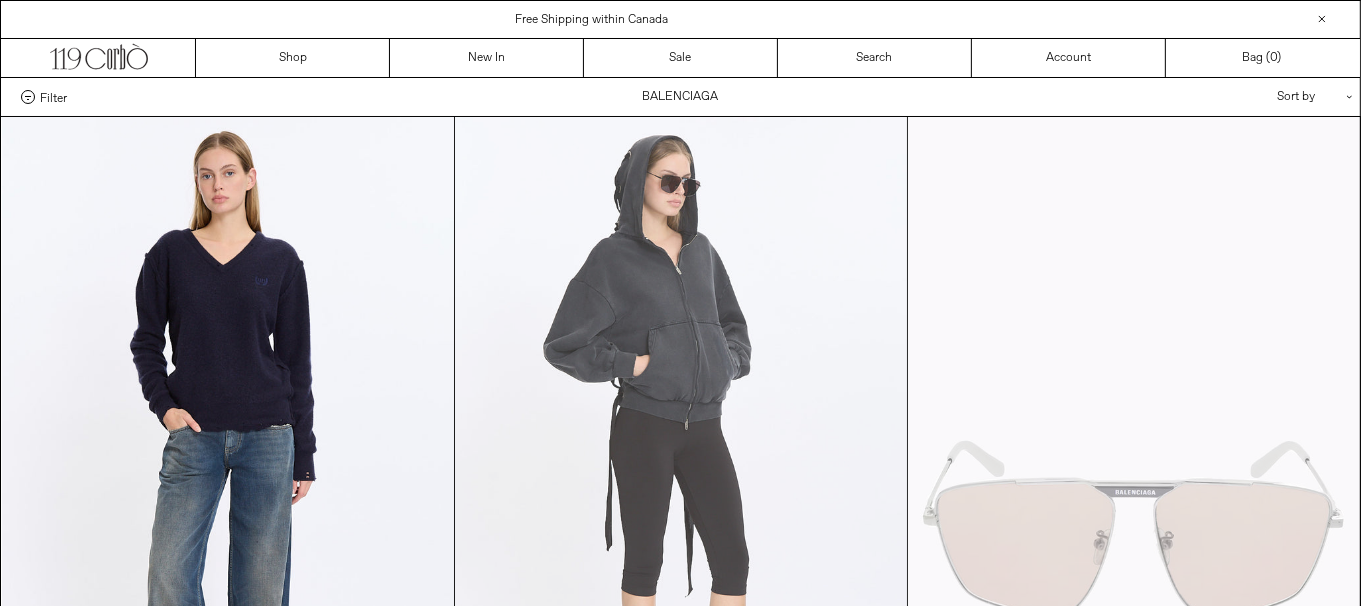 click at bounding box center (681, 456) 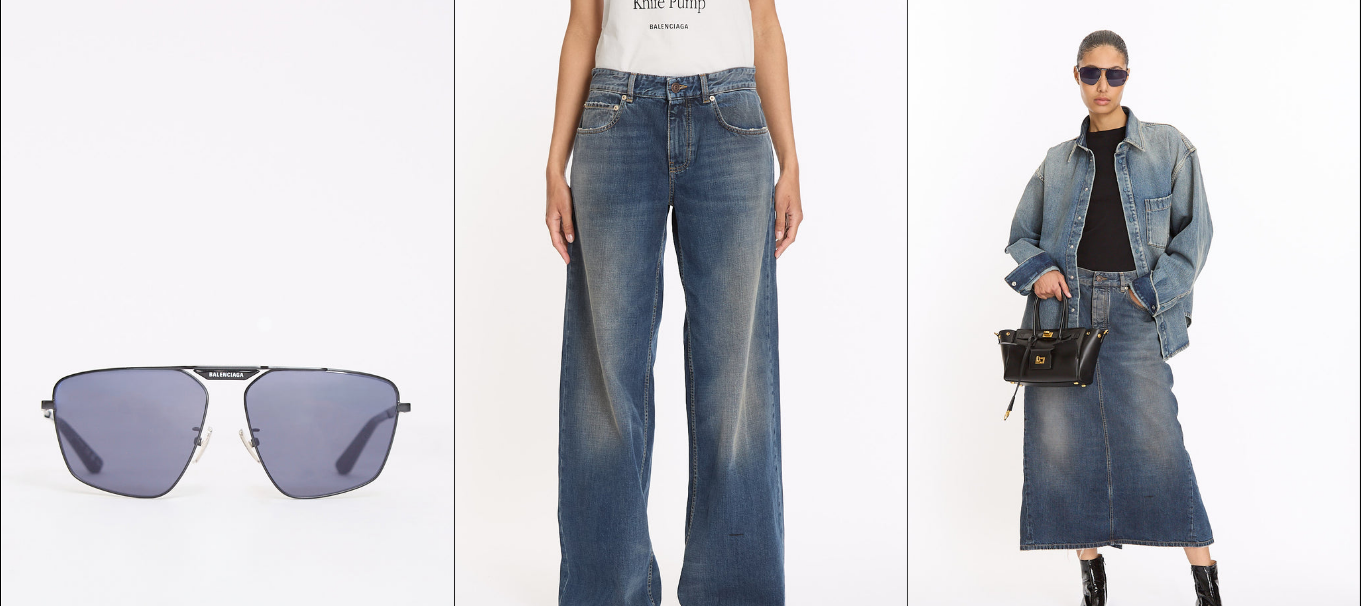 scroll, scrollTop: 0, scrollLeft: 0, axis: both 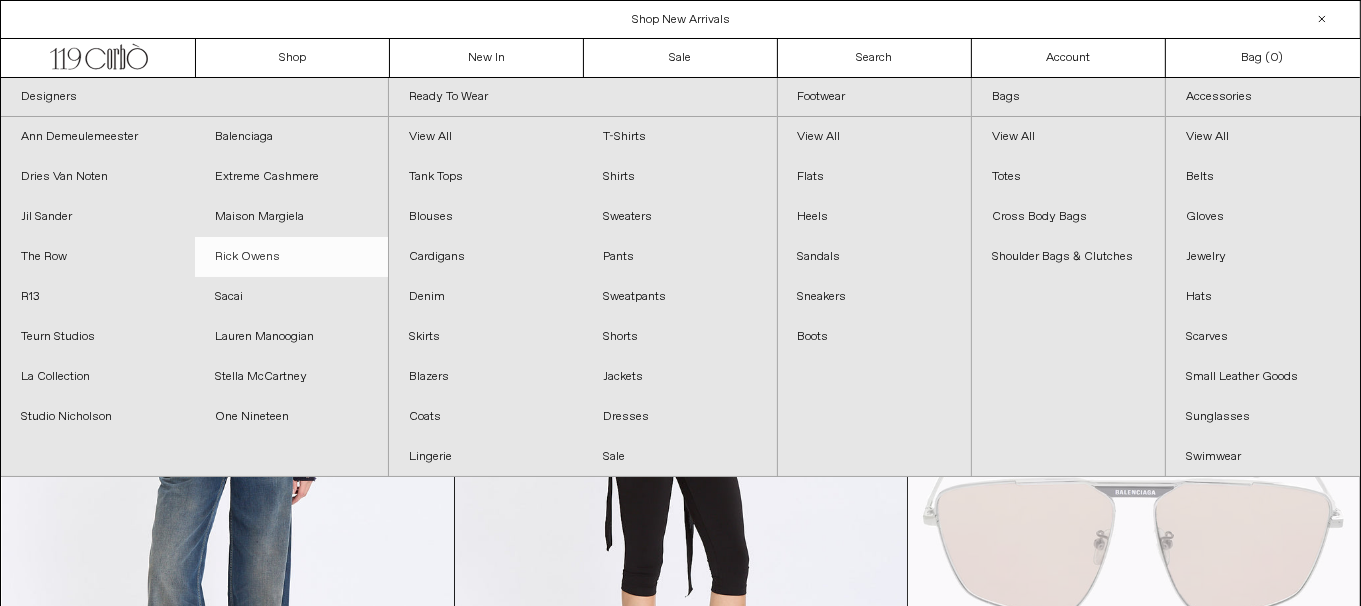 click on "Rick Owens" at bounding box center [292, 257] 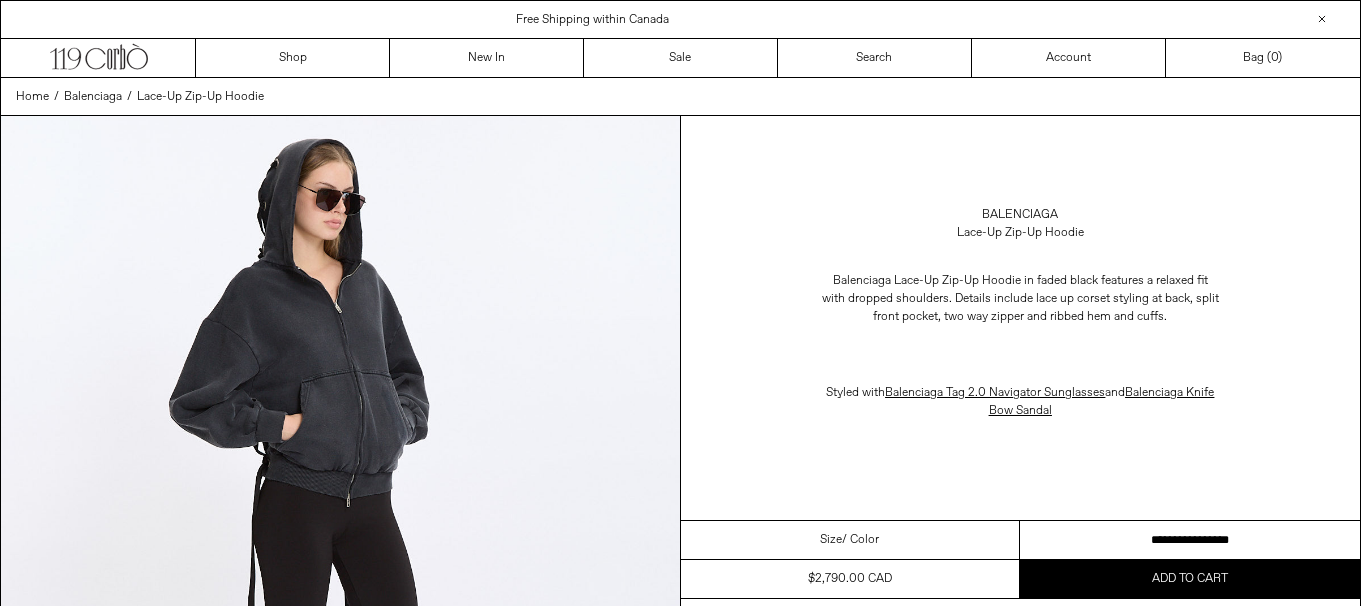 scroll, scrollTop: 0, scrollLeft: 0, axis: both 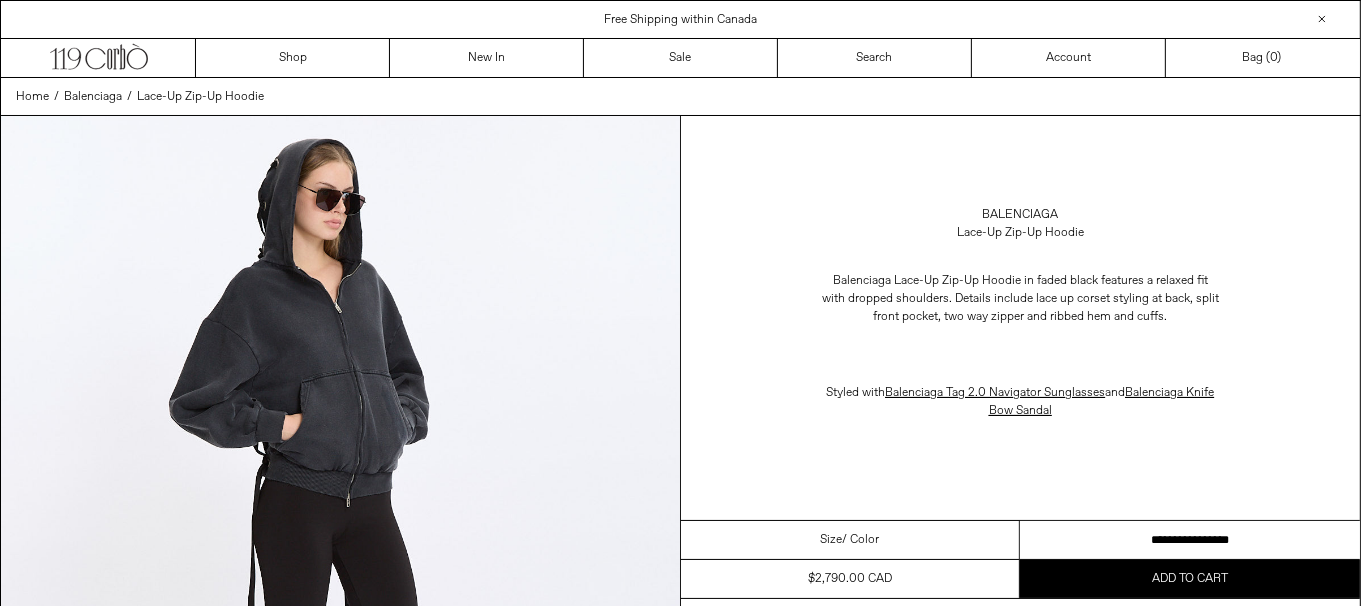 click on "**********" at bounding box center [1190, 540] 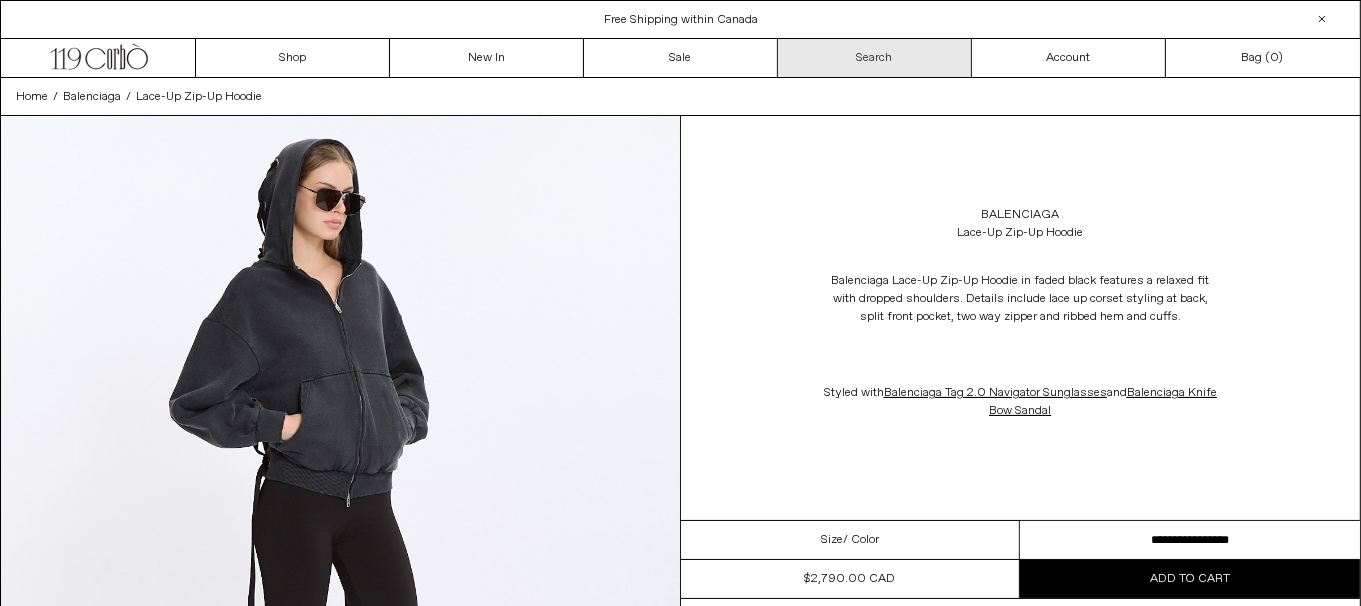 scroll, scrollTop: 0, scrollLeft: 0, axis: both 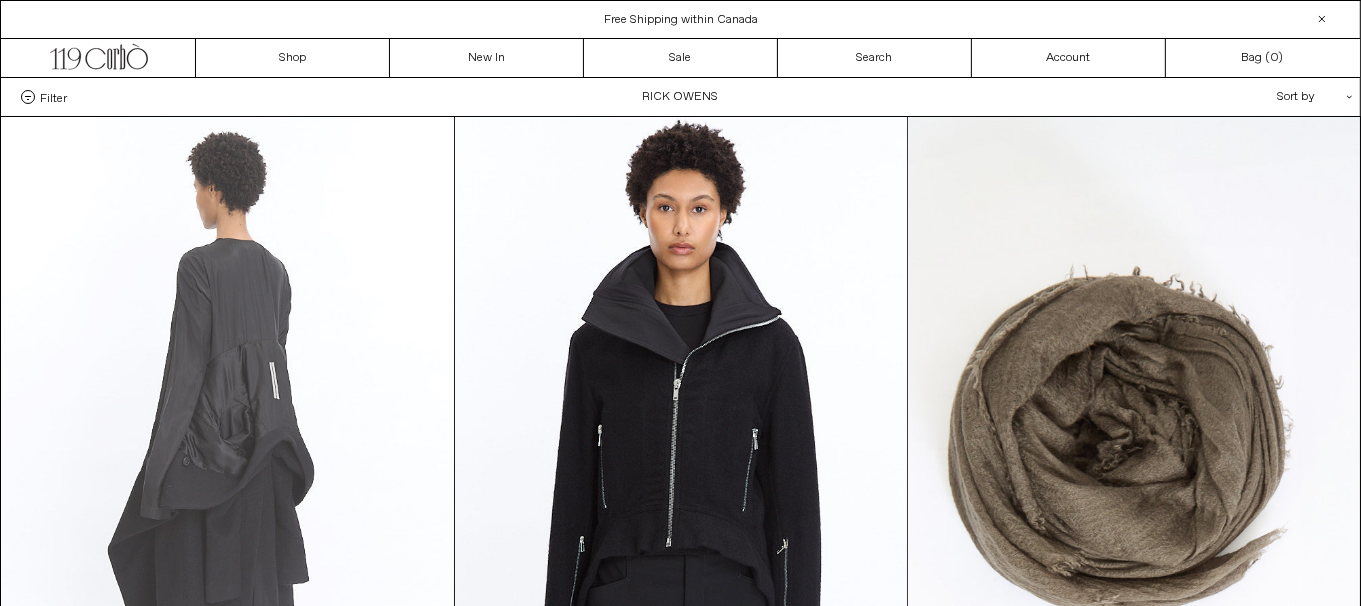 click at bounding box center (228, 456) 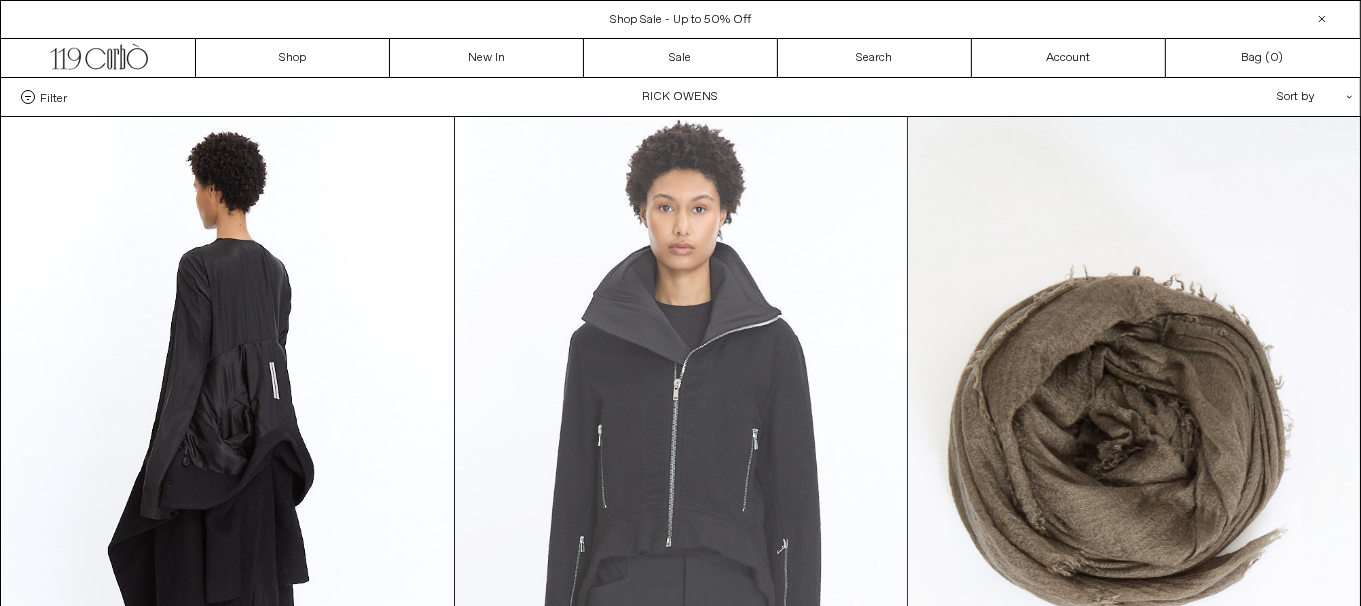 click at bounding box center (681, 456) 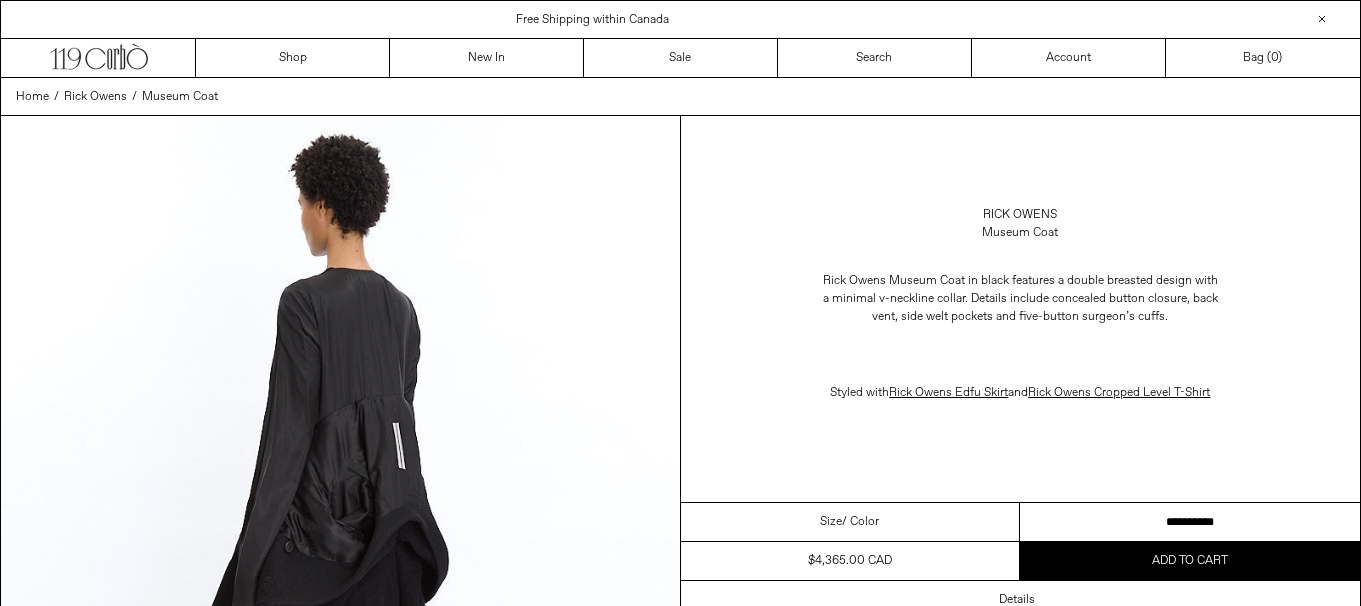 scroll, scrollTop: 0, scrollLeft: 0, axis: both 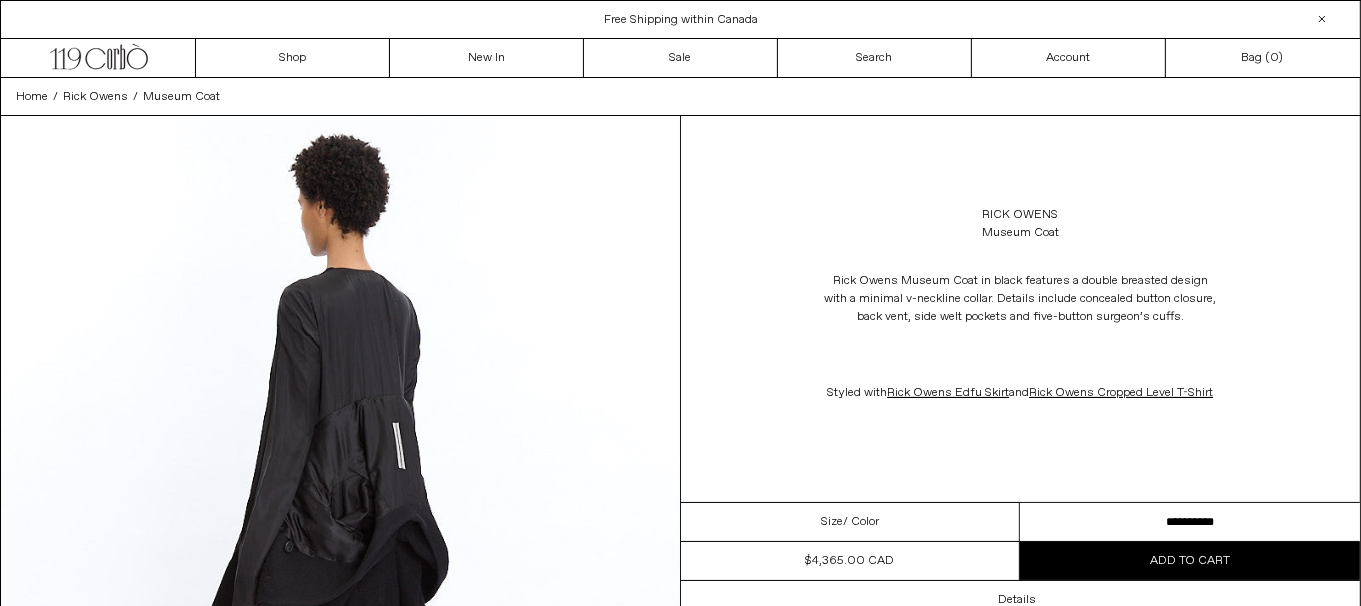 click on "**********" at bounding box center (1190, 522) 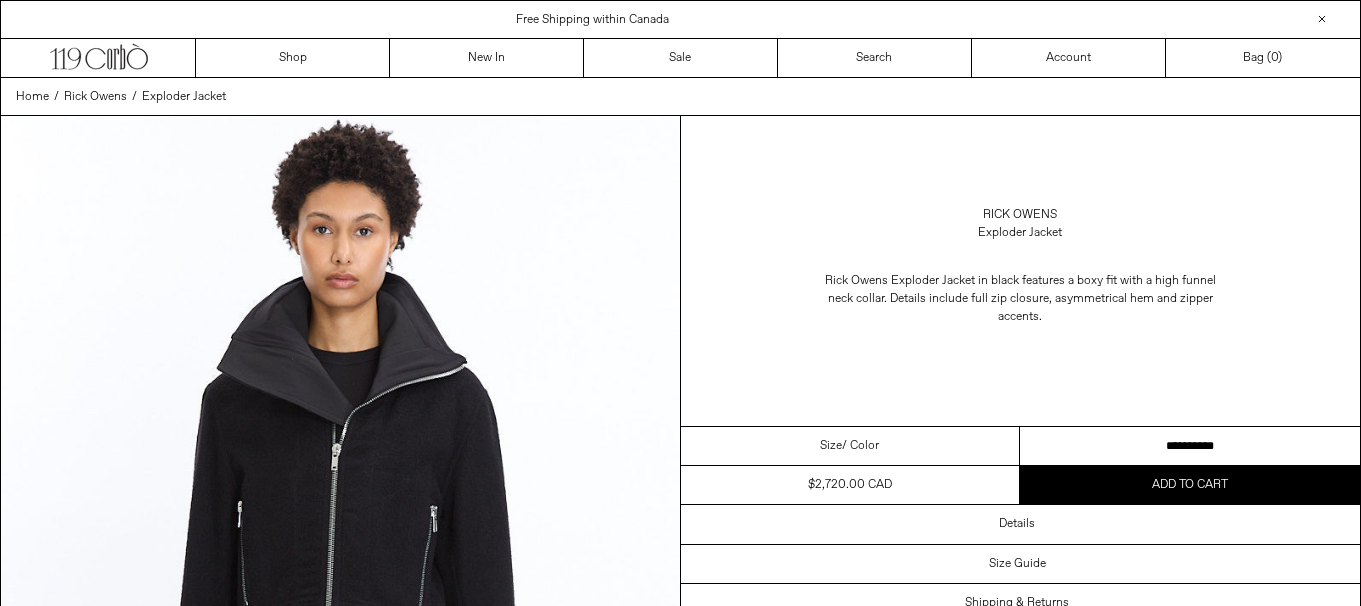 scroll, scrollTop: 0, scrollLeft: 0, axis: both 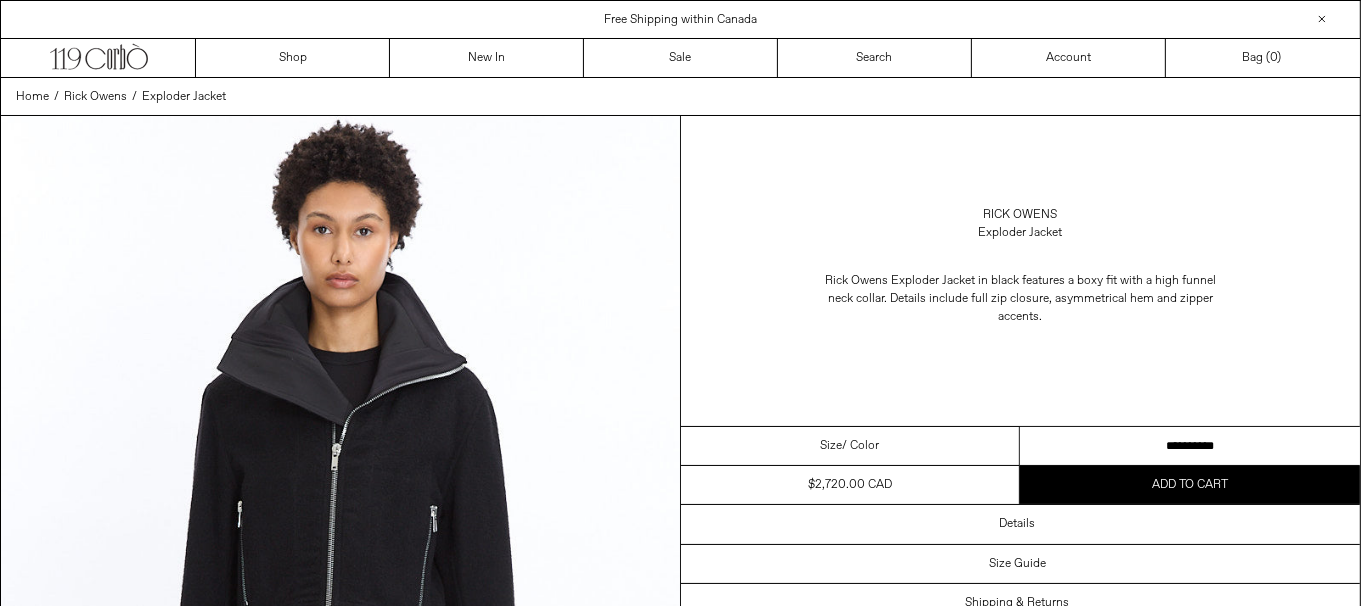 click on "**********" at bounding box center [1190, 446] 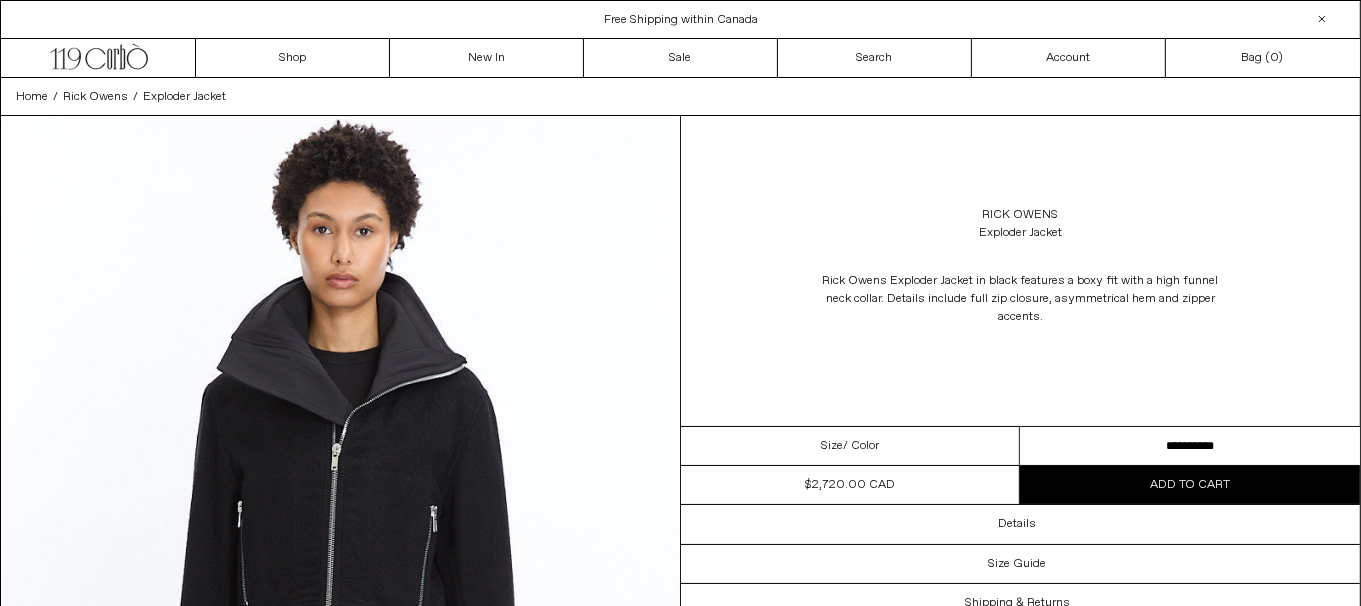 scroll, scrollTop: 0, scrollLeft: 0, axis: both 